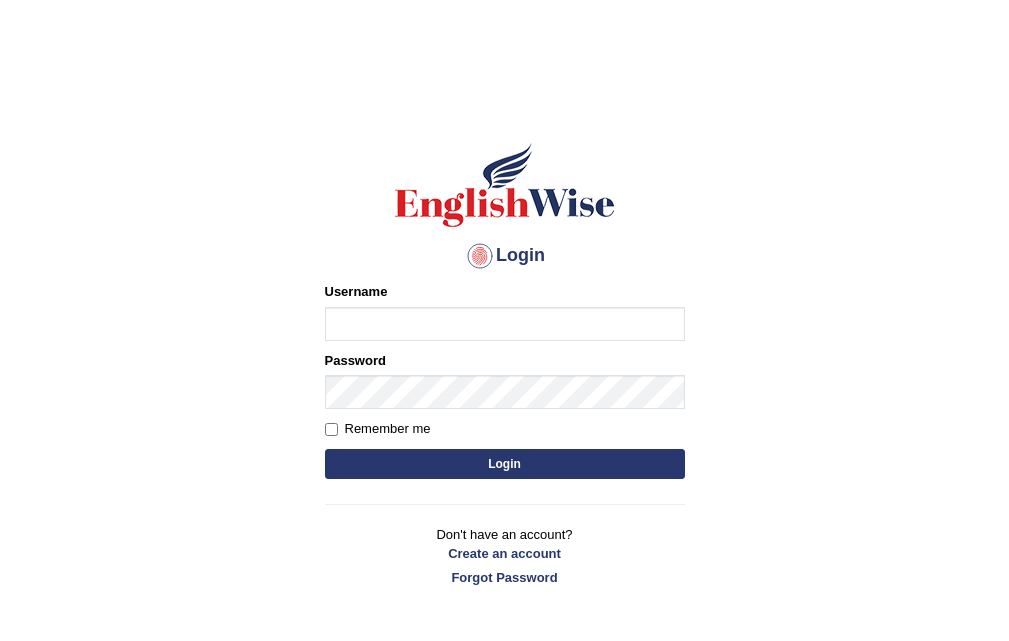 scroll, scrollTop: 0, scrollLeft: 0, axis: both 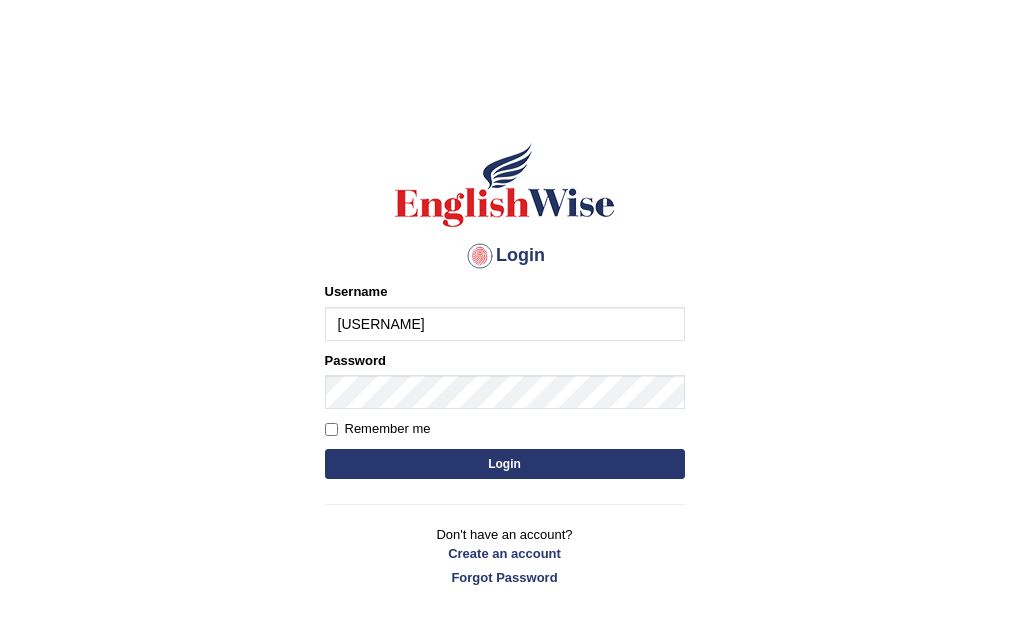 click on "Login" at bounding box center [505, 464] 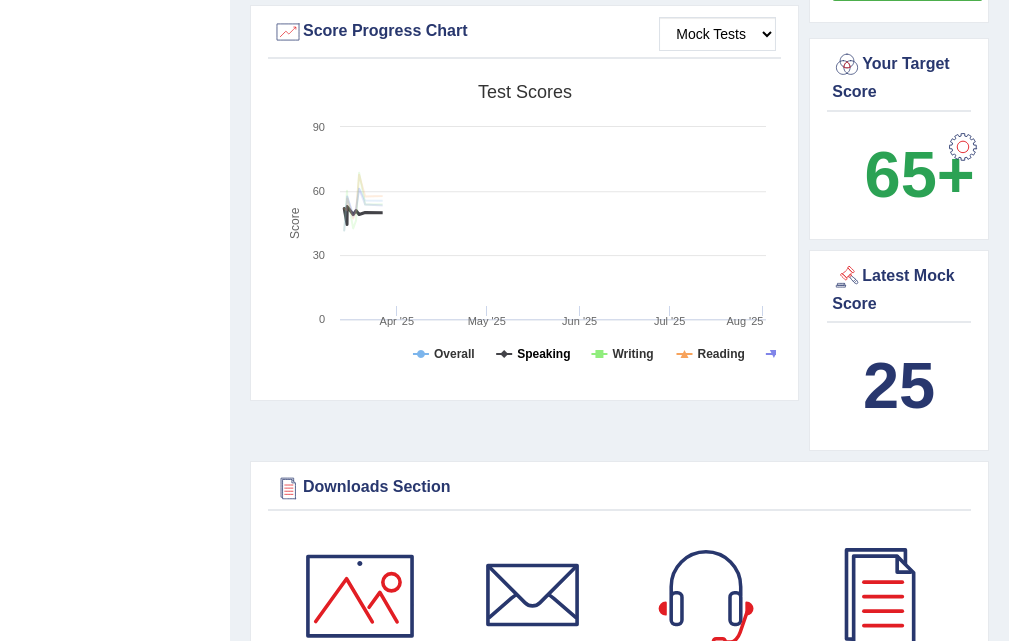 scroll, scrollTop: 1421, scrollLeft: 0, axis: vertical 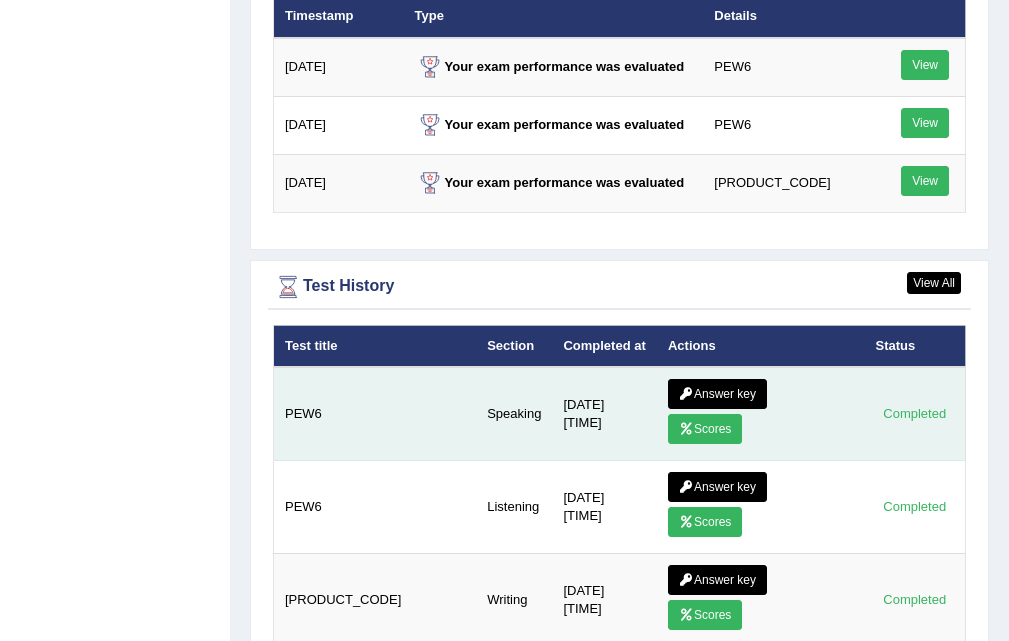 click on "Scores" at bounding box center (705, 429) 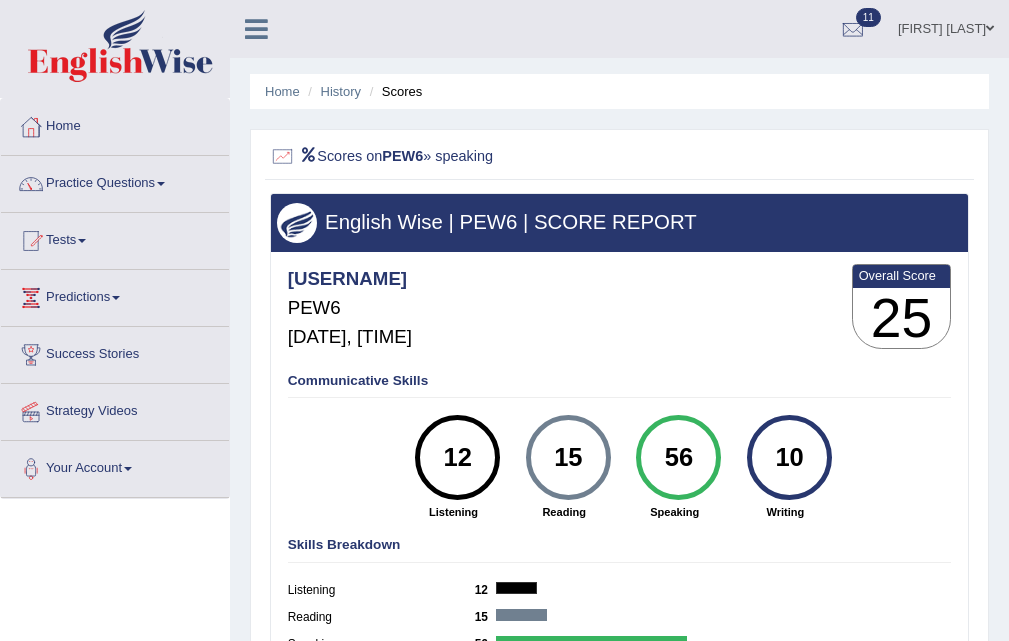 scroll, scrollTop: 0, scrollLeft: 0, axis: both 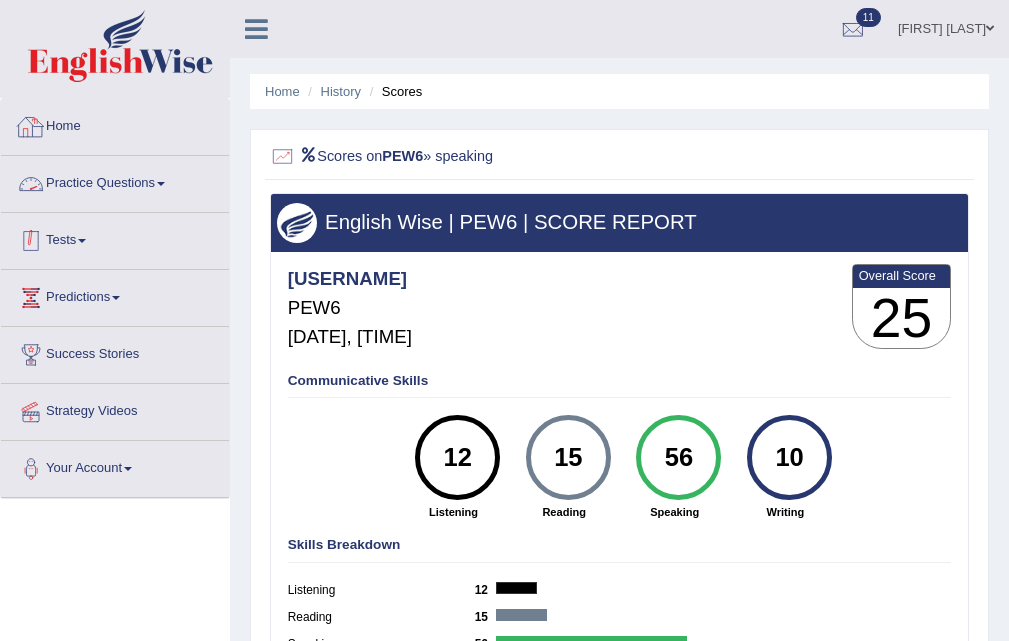 click on "Tests" at bounding box center [115, 238] 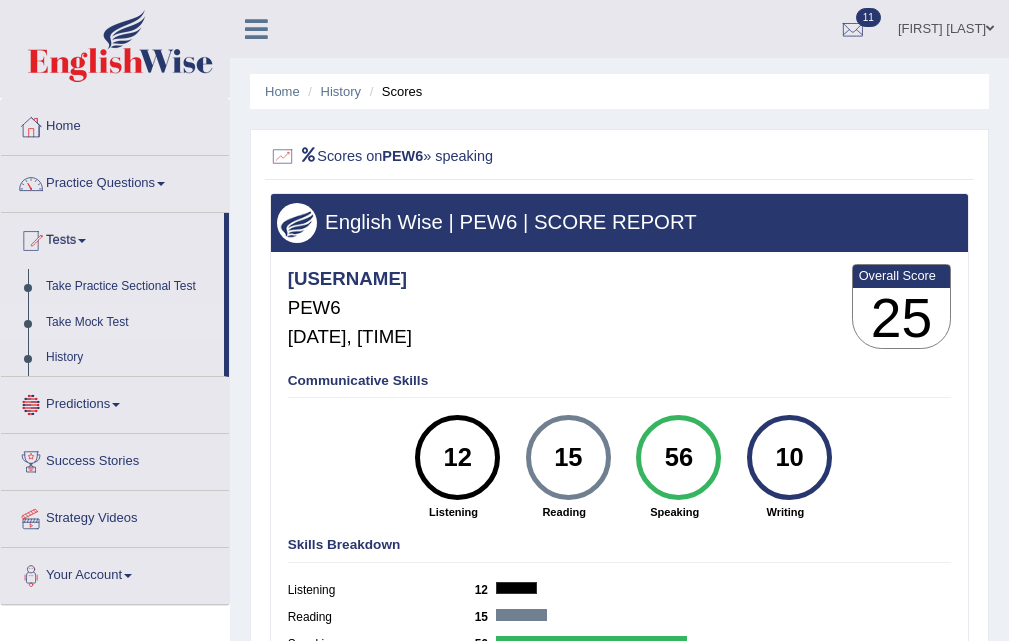 click on "Take Mock Test" at bounding box center [130, 323] 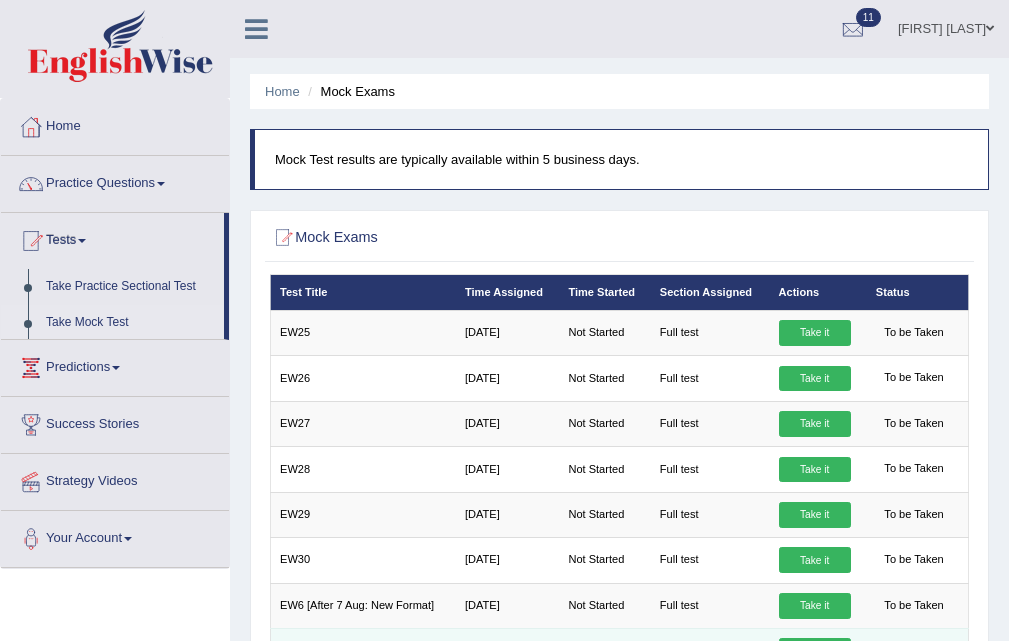 scroll, scrollTop: 409, scrollLeft: 0, axis: vertical 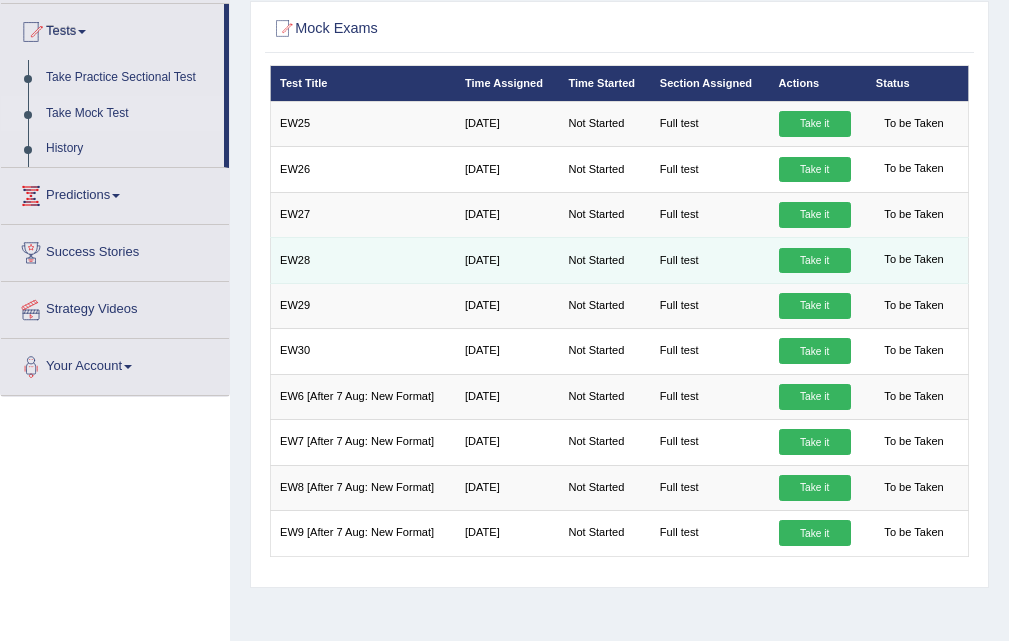 click on "Take it" at bounding box center [815, 261] 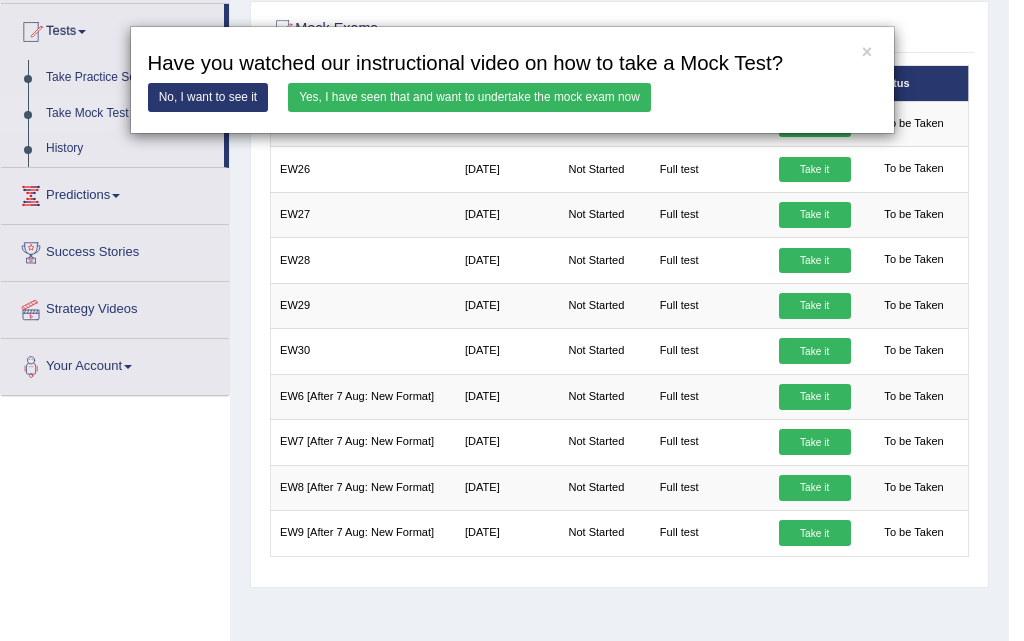 click on "Yes, I have seen that and want to undertake the mock exam now" at bounding box center (469, 97) 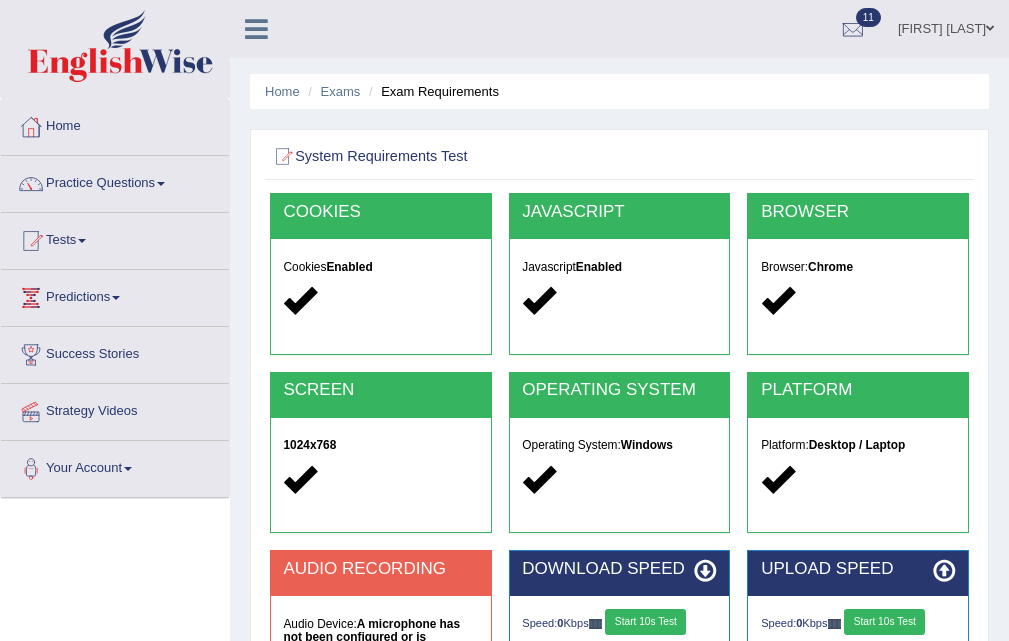 scroll, scrollTop: 0, scrollLeft: 0, axis: both 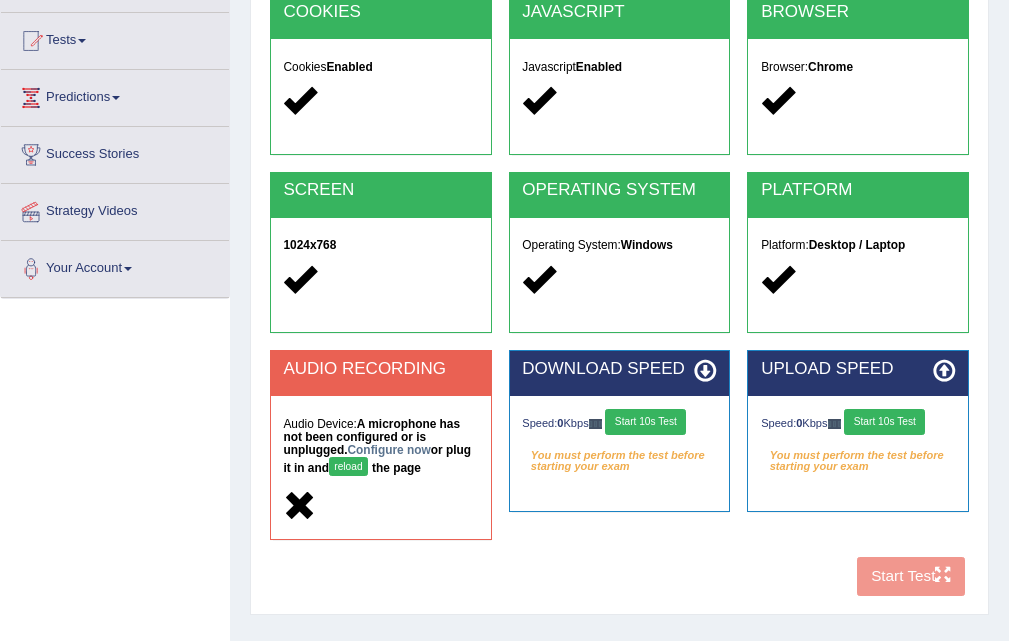 click on "COOKIES
Cookies  Enabled
JAVASCRIPT
Javascript  Enabled
BROWSER
Browser:  Chrome
SCREEN
1024x768
OPERATING SYSTEM
Operating System:  Windows
PLATFORM
Platform:  Desktop / Laptop
AUDIO RECORDING
Audio Device:  A microphone has not been configured or is unplugged.  Configure now  or plug it in and  reload  the page
DOWNLOAD SPEED
Speed:  0  Kbps    Start 10s Test
You must perform the test before starting your exam
Select Audio Quality
UPLOAD SPEED
Speed:  0  Kbps    Start 10s Test" at bounding box center (619, 299) 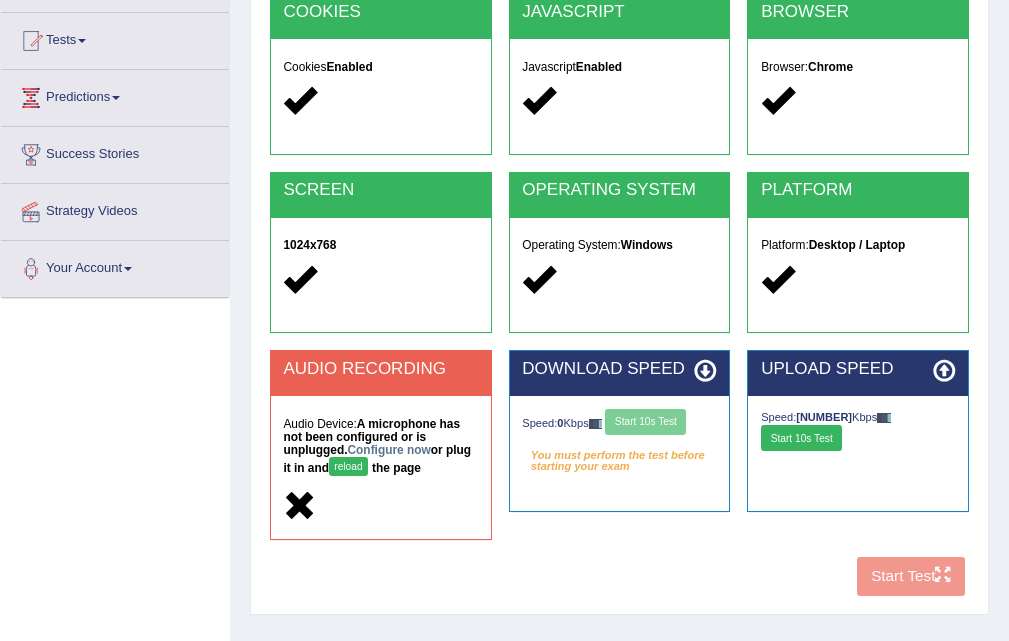 click on "Speed:  0  Kbps    Start 10s Test" at bounding box center [619, 424] 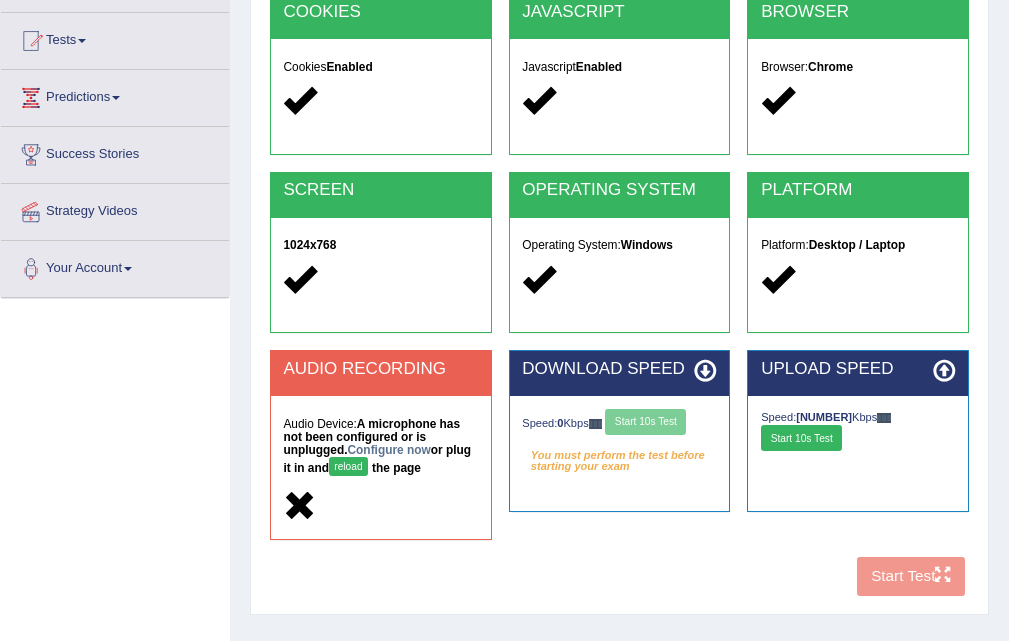click on "Start 10s Test" at bounding box center (801, 438) 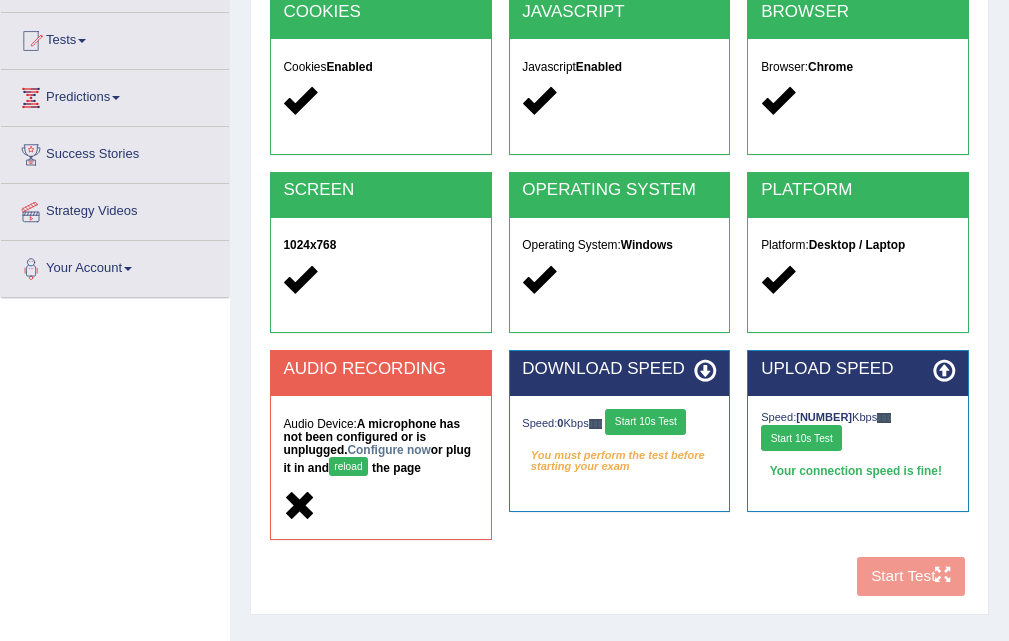 click on "Start 10s Test" at bounding box center [645, 422] 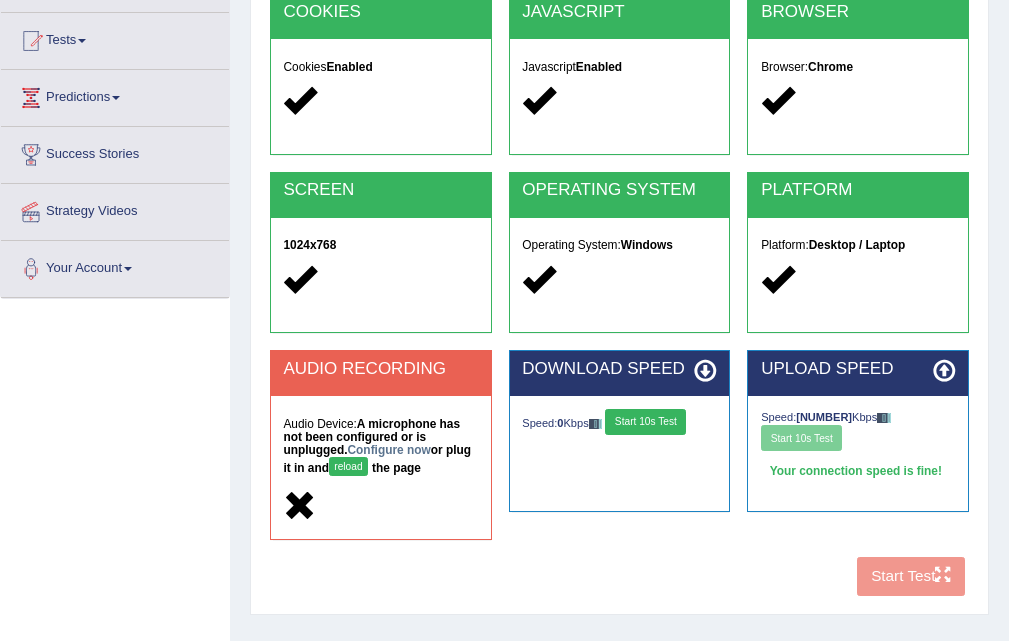 click on "Start 10s Test" at bounding box center [645, 422] 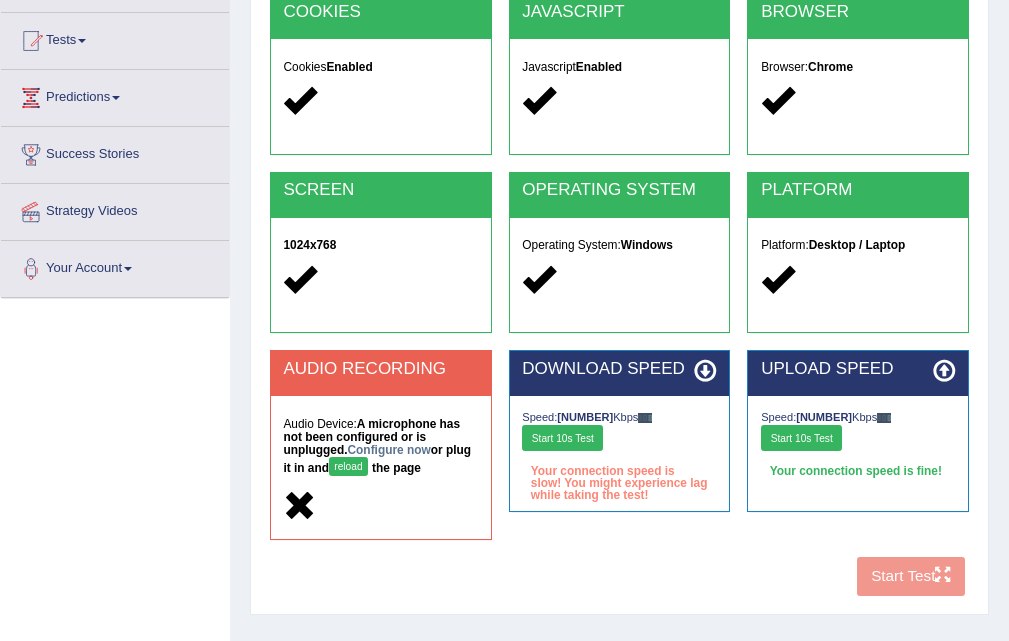 click on "Start 10s Test" at bounding box center (801, 438) 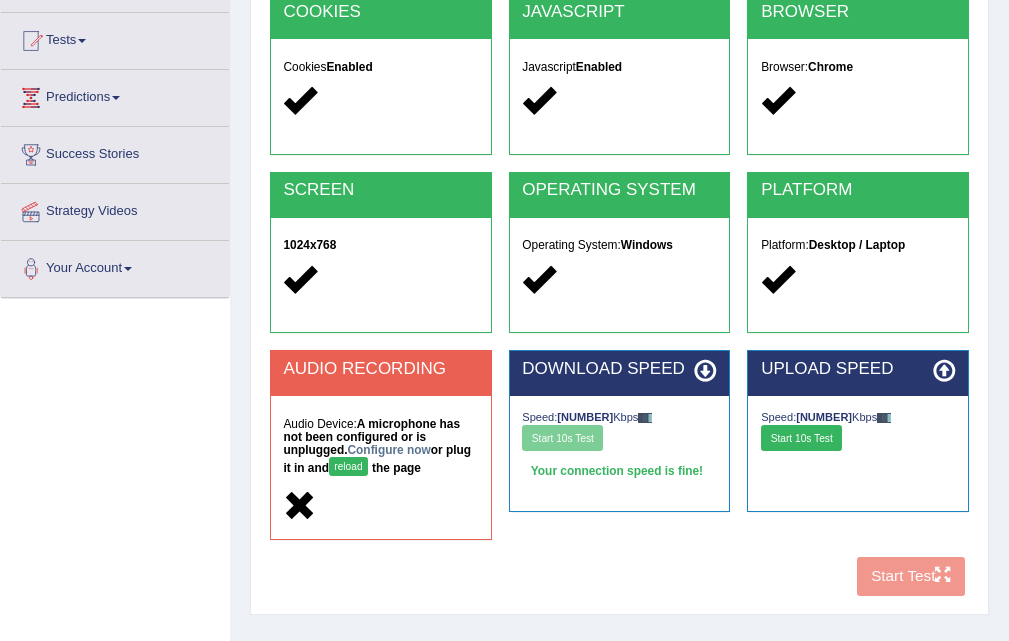 click on "Speed:  6418  Kbps    Start 10s Test" at bounding box center (619, 432) 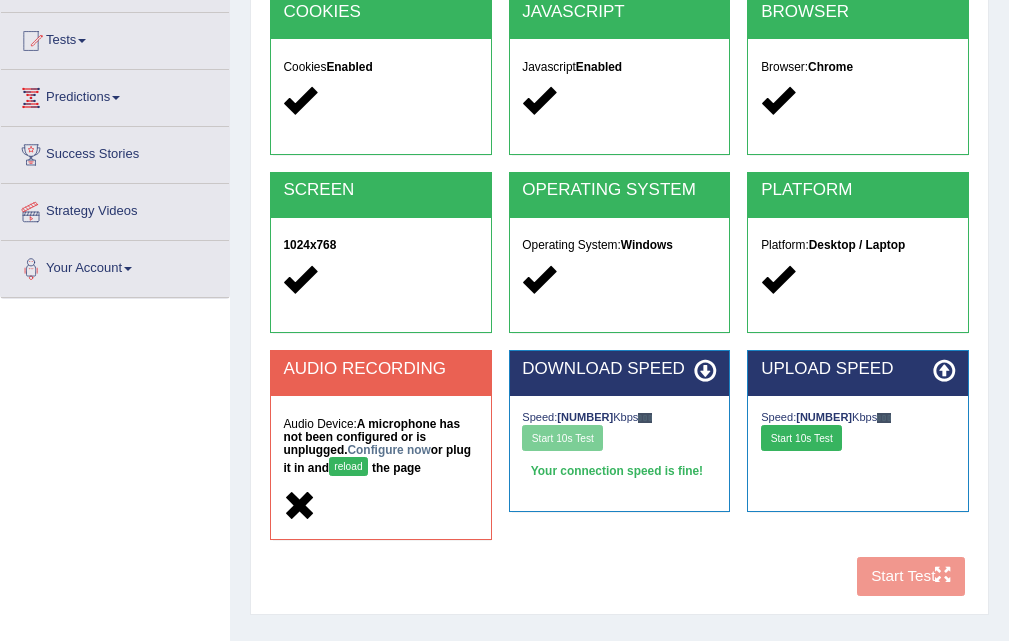 click on "Start 10s Test" at bounding box center [801, 438] 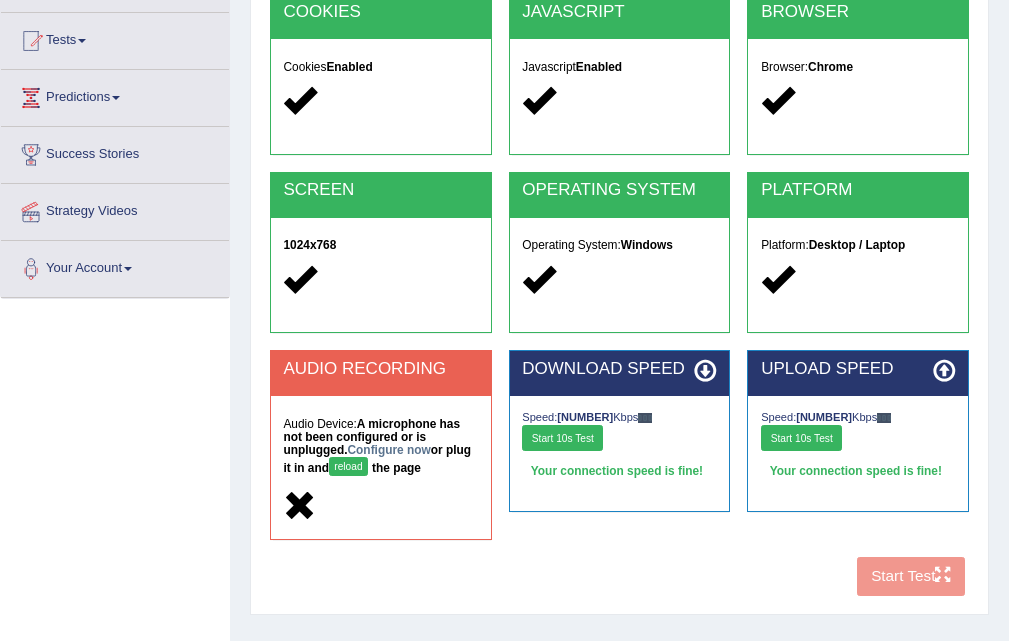click on "Start 10s Test" at bounding box center [562, 438] 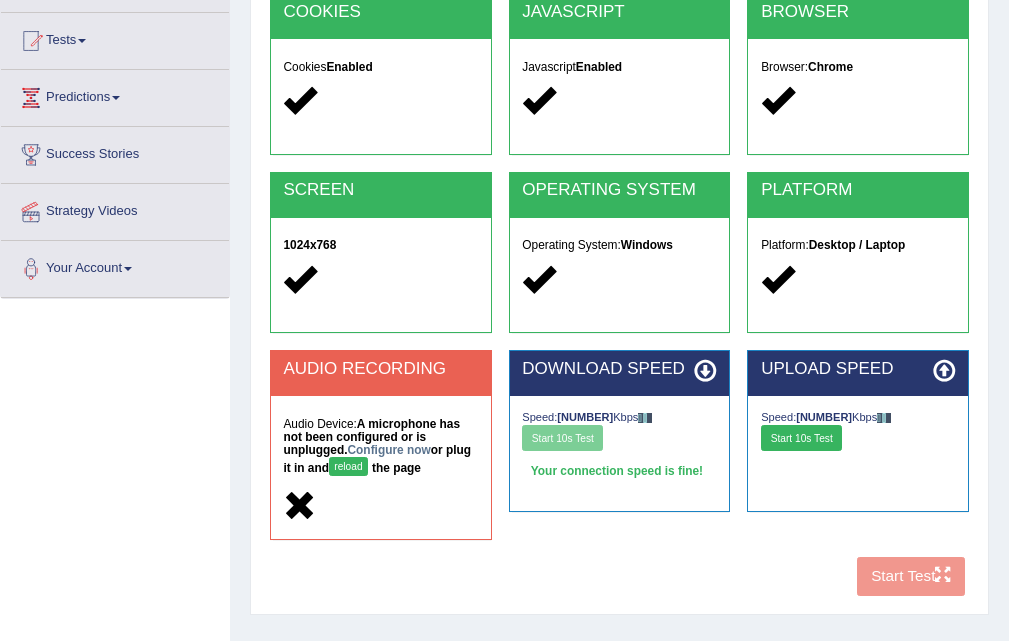 click on "Start 10s Test" at bounding box center (801, 438) 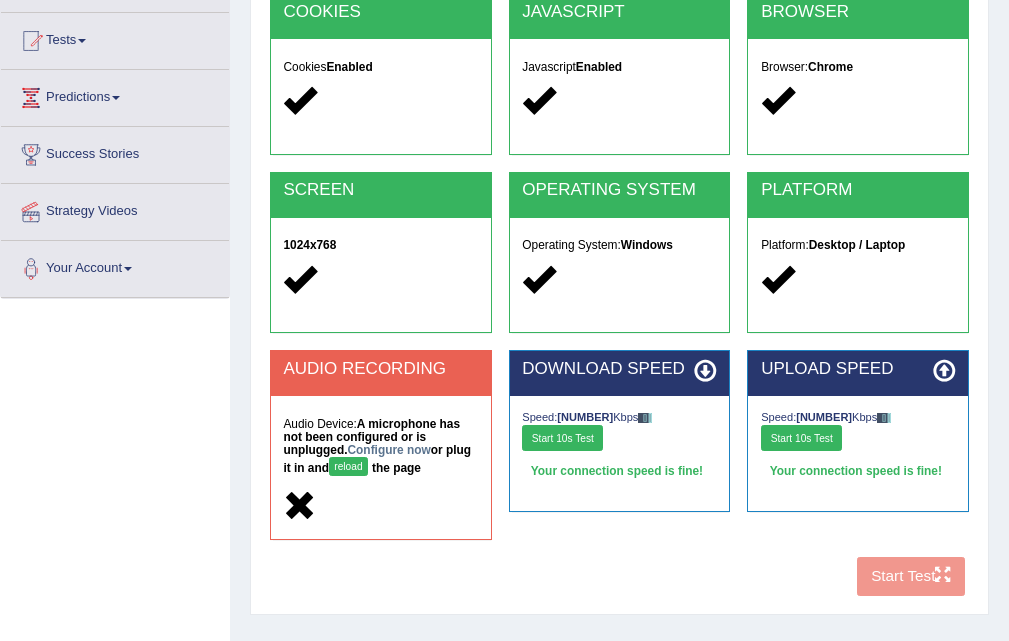click on "Start 10s Test" at bounding box center [801, 438] 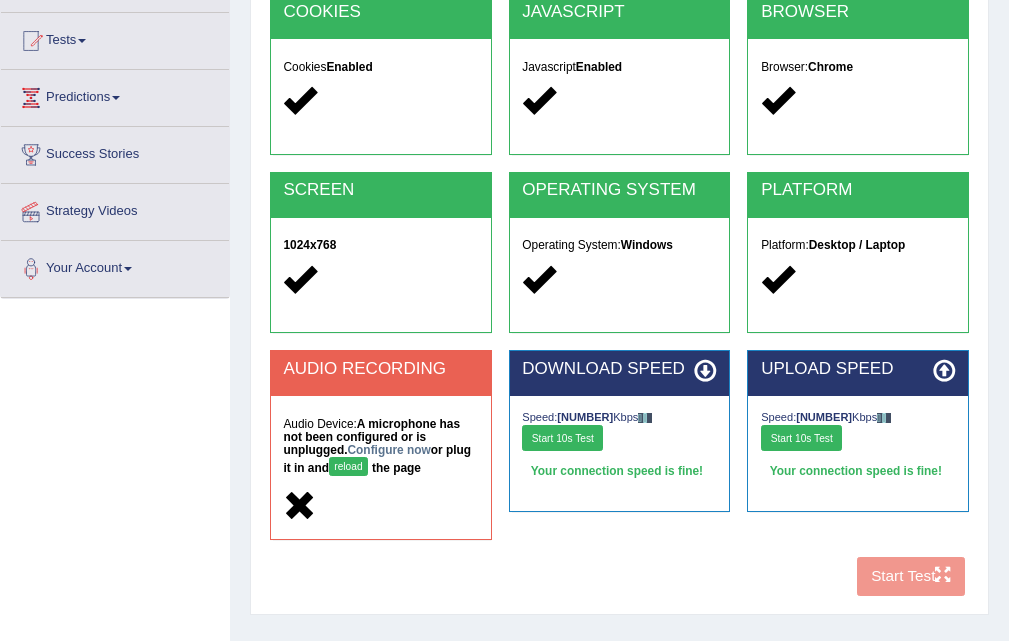 click on "Start 10s Test" at bounding box center [801, 438] 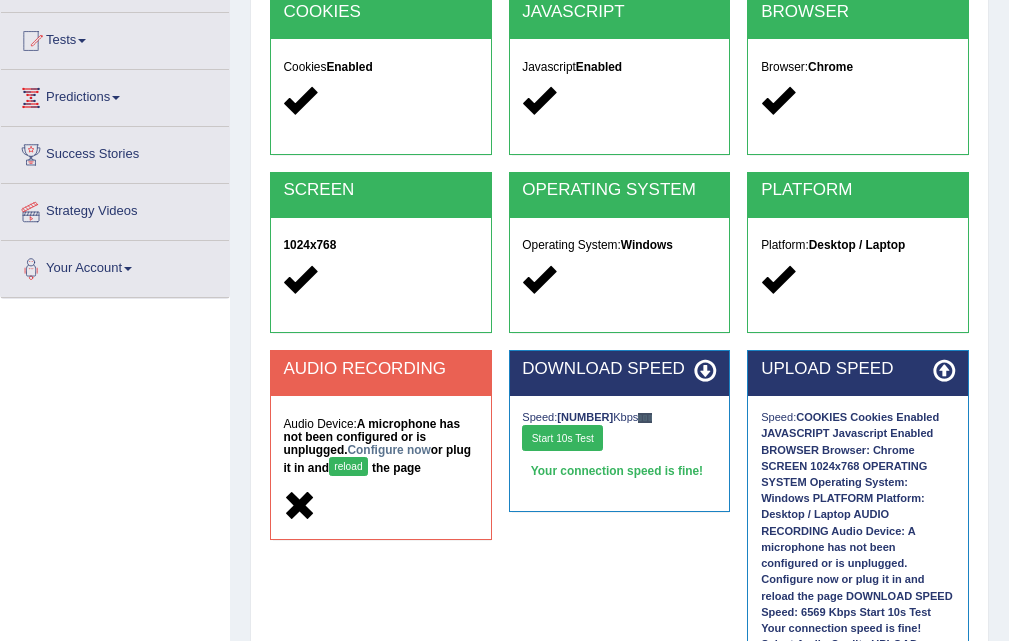 click on "Start 10s Test" at bounding box center [562, 438] 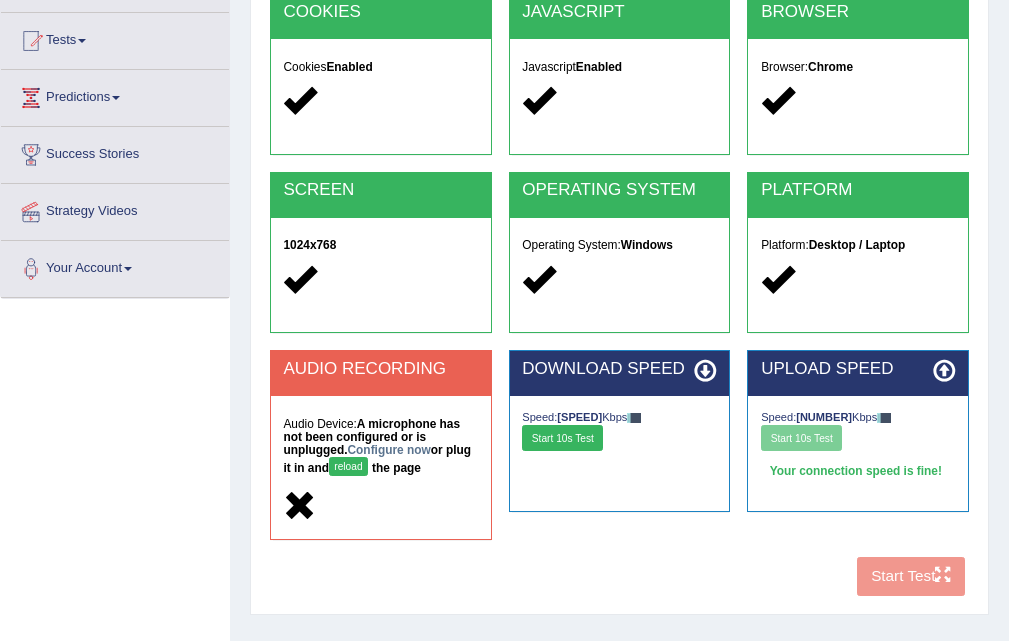 click on "Speed:  245  Kbps    Start 10s Test" at bounding box center [619, 432] 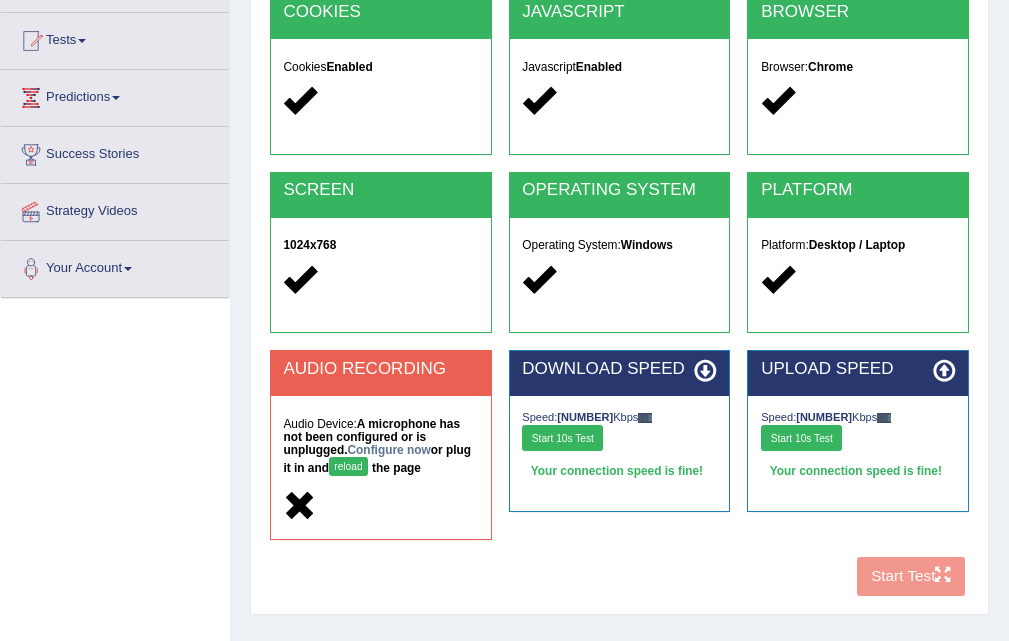 click on "COOKIES
Cookies  Enabled
JAVASCRIPT
Javascript  Enabled
BROWSER
Browser:  Chrome
SCREEN
1024x768
OPERATING SYSTEM
Operating System:  Windows
PLATFORM
Platform:  Desktop / Laptop
AUDIO RECORDING
Audio Device:  A microphone has not been configured or is unplugged.  Configure now  or plug it in and  reload  the page
DOWNLOAD SPEED
Speed:  6569  Kbps    Start 10s Test
Your connection speed is fine!
Select Audio Quality
UPLOAD SPEED
Speed:  30557  Kbps    Start 10s Test
Your connection speed is fine!" at bounding box center [619, 299] 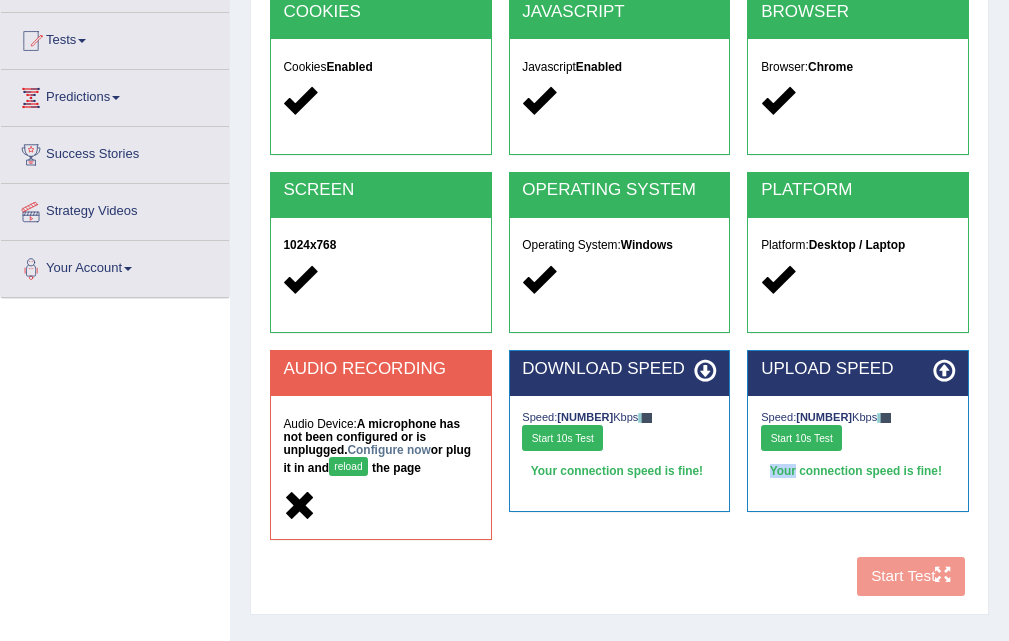 click on "COOKIES
Cookies  Enabled
JAVASCRIPT
Javascript  Enabled
BROWSER
Browser:  Chrome
SCREEN
1024x768
OPERATING SYSTEM
Operating System:  Windows
PLATFORM
Platform:  Desktop / Laptop
AUDIO RECORDING
Audio Device:  A microphone has not been configured or is unplugged.  Configure now  or plug it in and  reload  the page
DOWNLOAD SPEED
Speed:  6569  Kbps    Start 10s Test
Your connection speed is fine!
Select Audio Quality
UPLOAD SPEED
Speed:  30557  Kbps    Start 10s Test
Your connection speed is fine!" at bounding box center (619, 299) 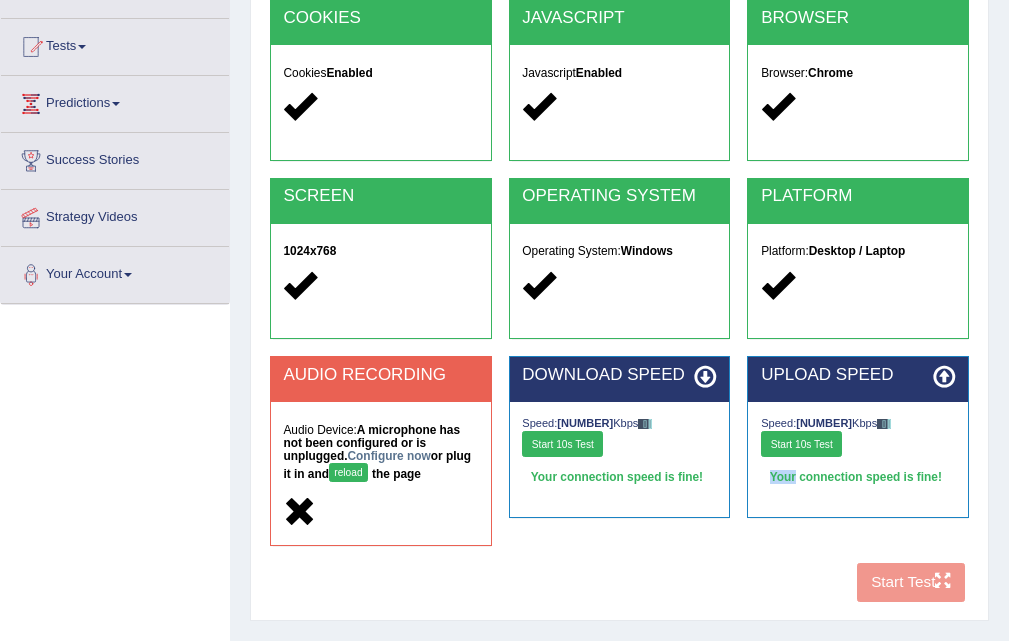 scroll, scrollTop: 0, scrollLeft: 0, axis: both 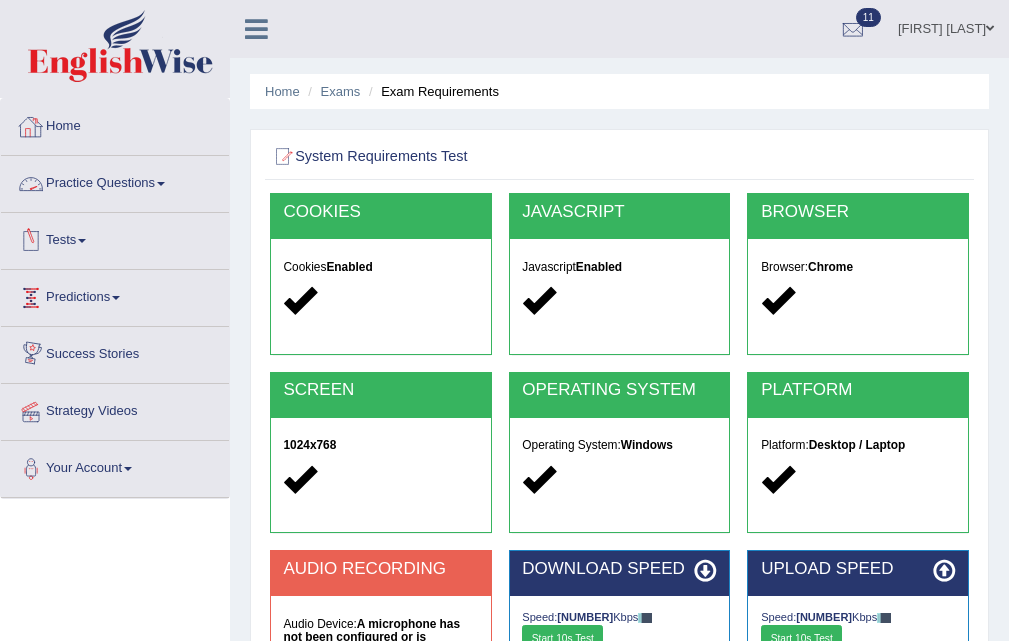 click on "Practice Questions" at bounding box center [115, 181] 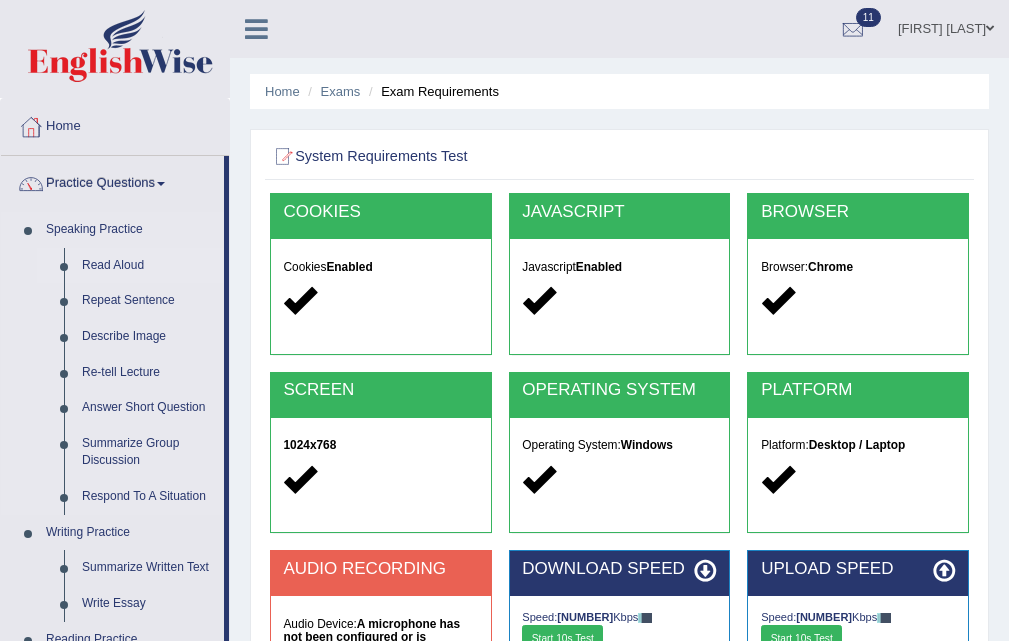 click on "Read Aloud" at bounding box center [148, 266] 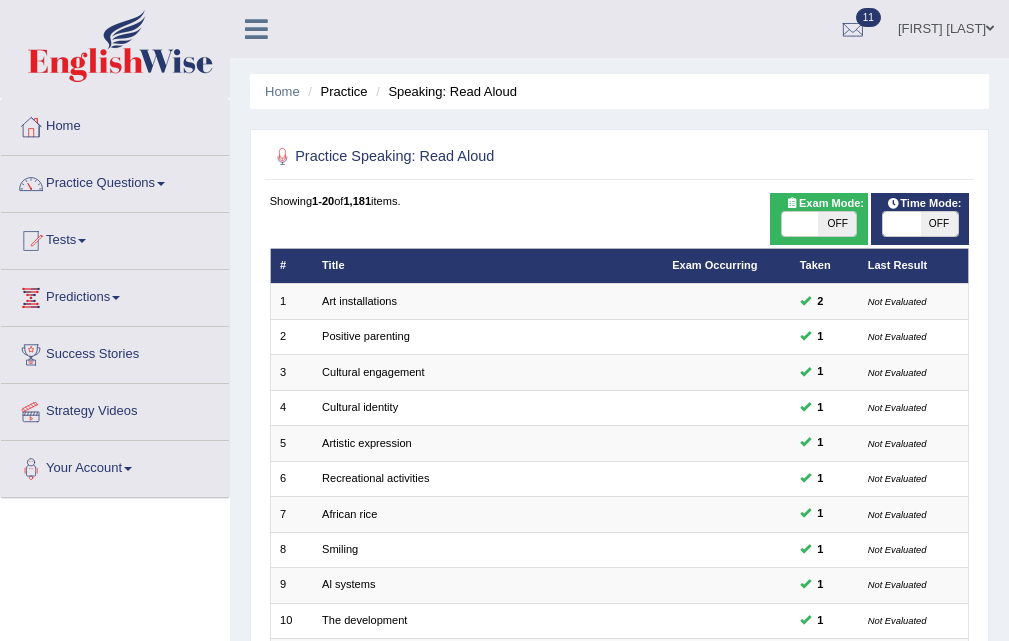 scroll, scrollTop: 500, scrollLeft: 0, axis: vertical 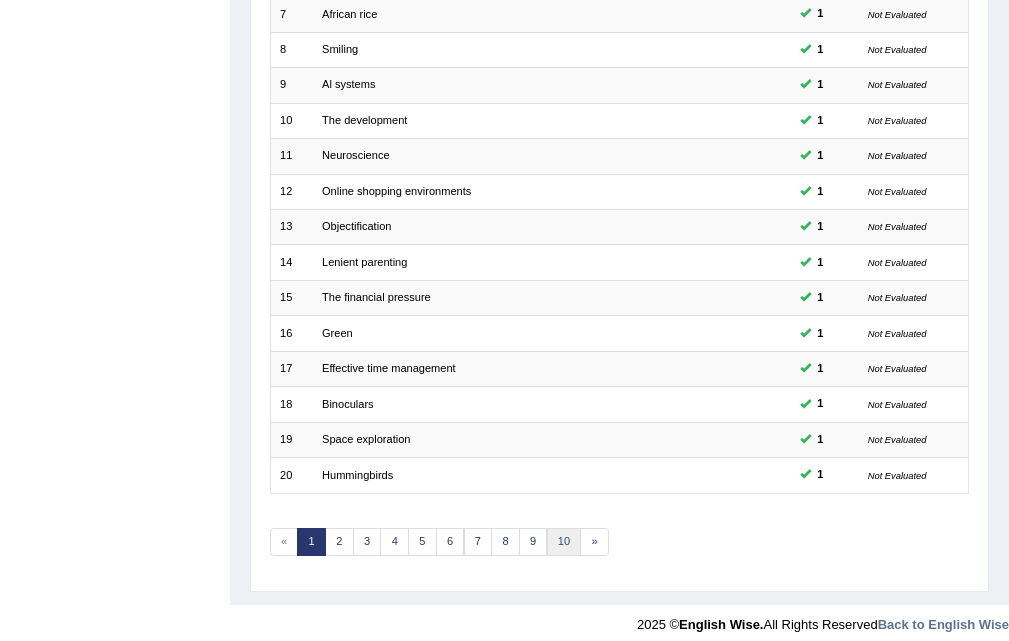 click on "10" at bounding box center [564, 542] 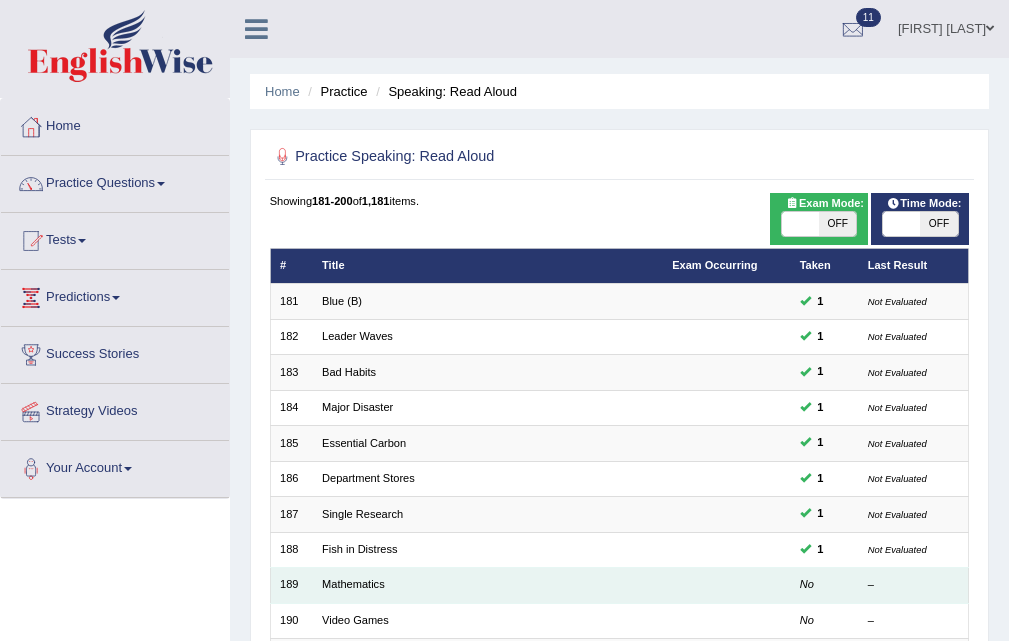 scroll, scrollTop: 348, scrollLeft: 0, axis: vertical 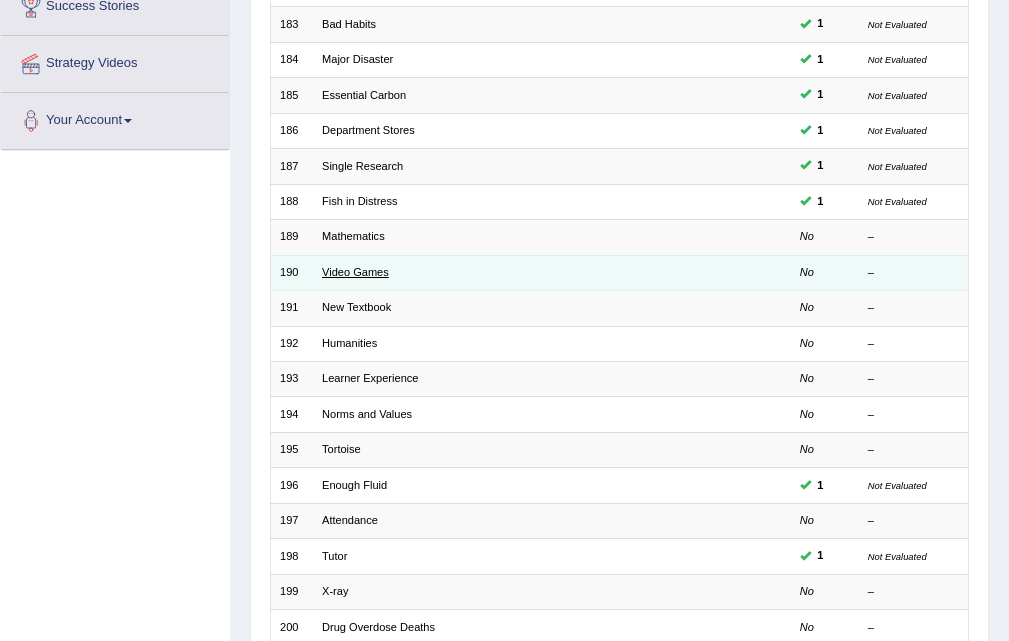 drag, startPoint x: 321, startPoint y: 270, endPoint x: 343, endPoint y: 270, distance: 22 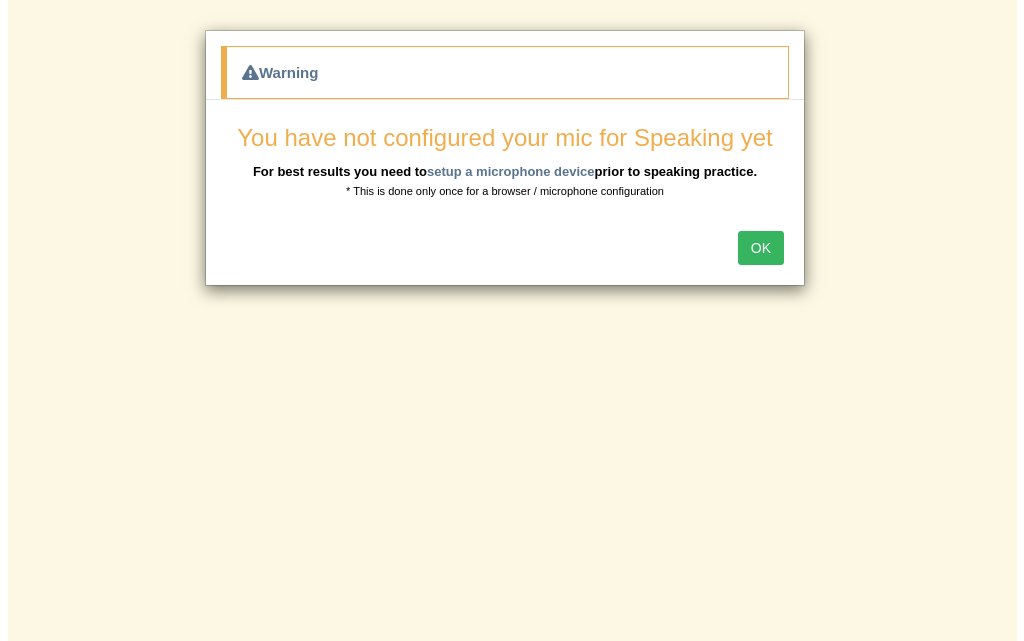 scroll, scrollTop: 0, scrollLeft: 0, axis: both 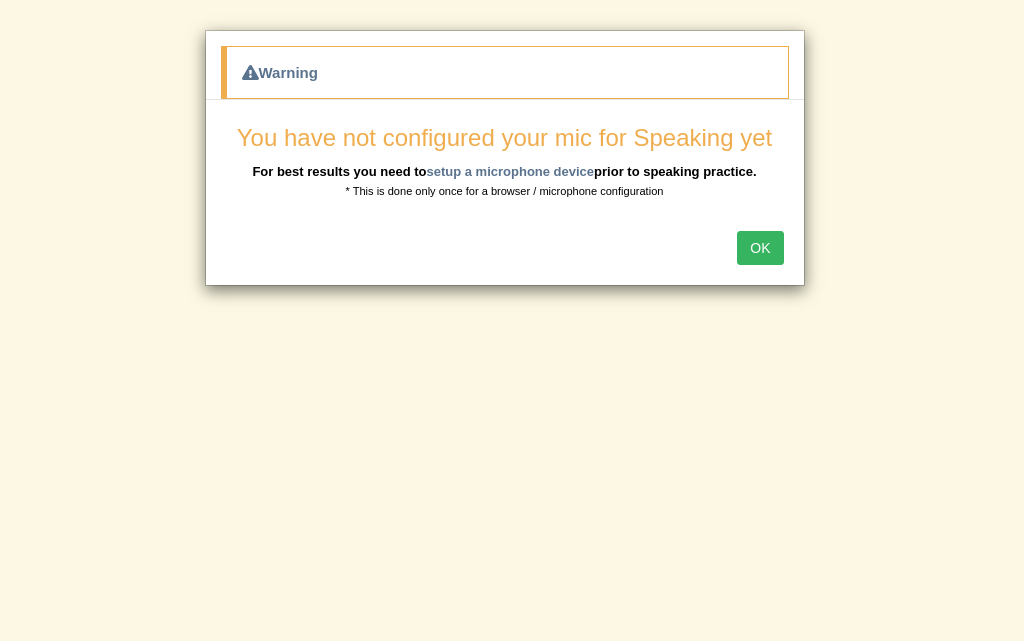 click on "OK" at bounding box center [760, 248] 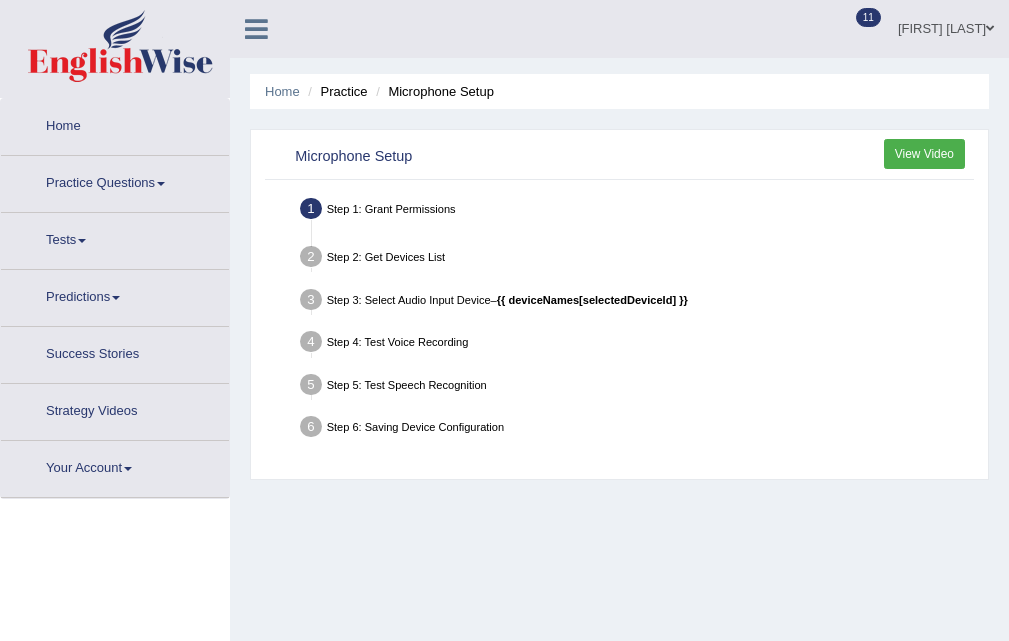 scroll, scrollTop: 0, scrollLeft: 0, axis: both 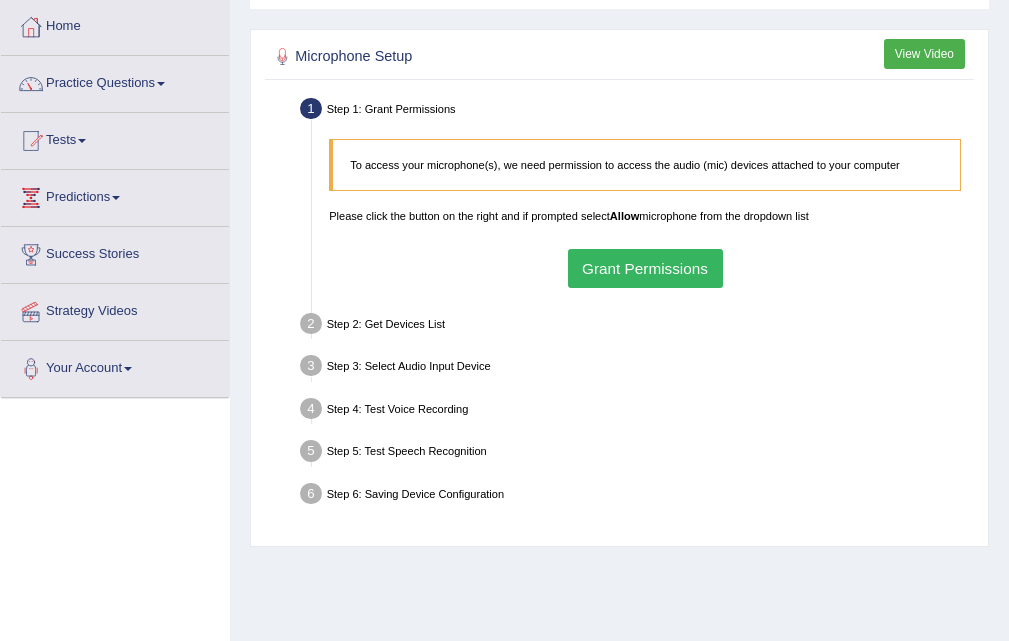 click on "Grant Permissions" at bounding box center (645, 268) 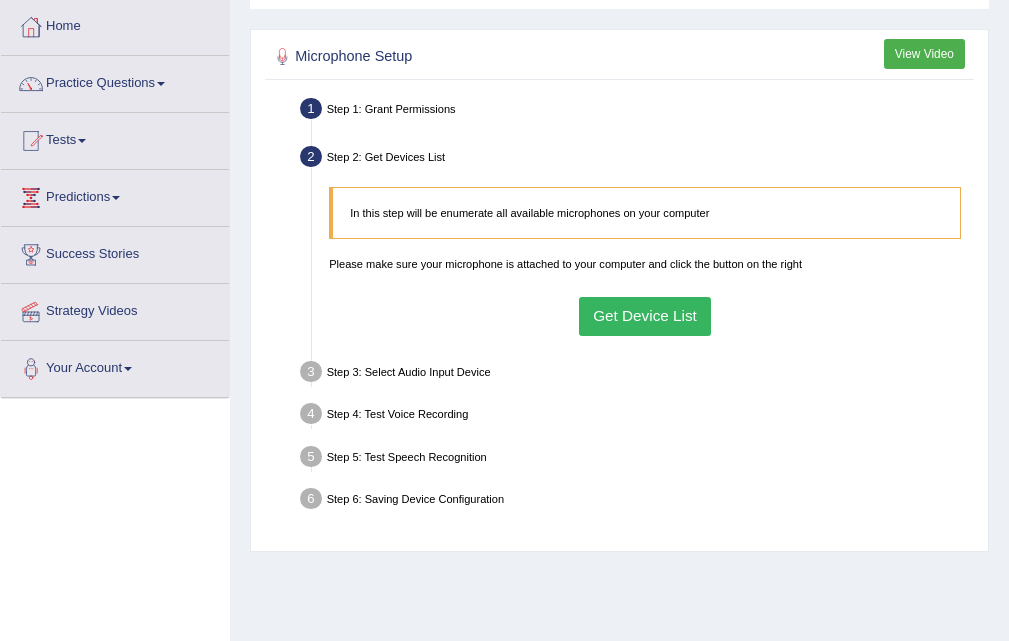 click on "Get Device List" at bounding box center [645, 316] 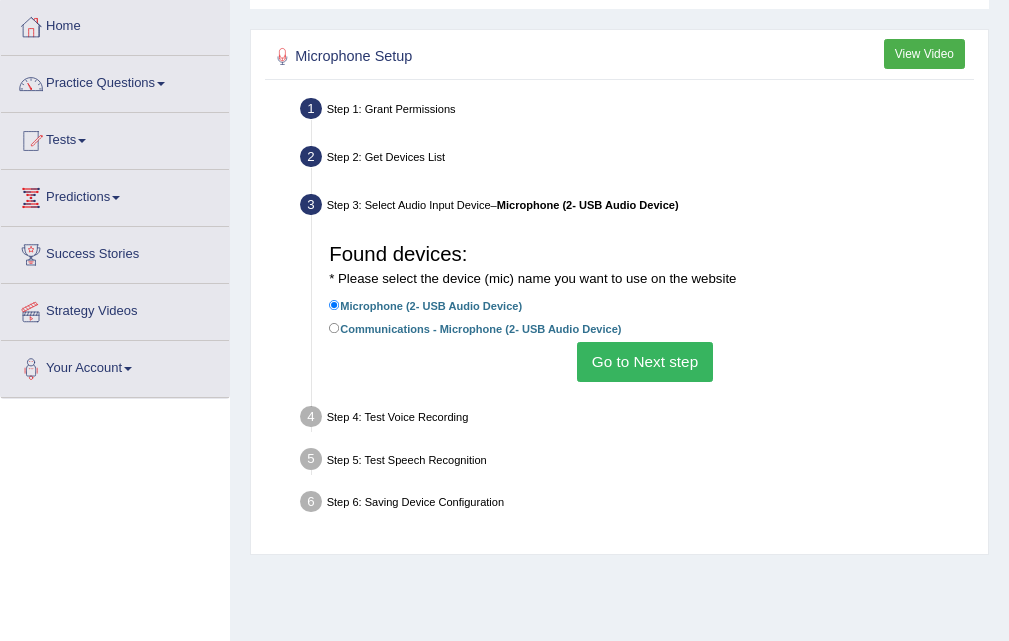 click on "Go to Next step" at bounding box center [644, 361] 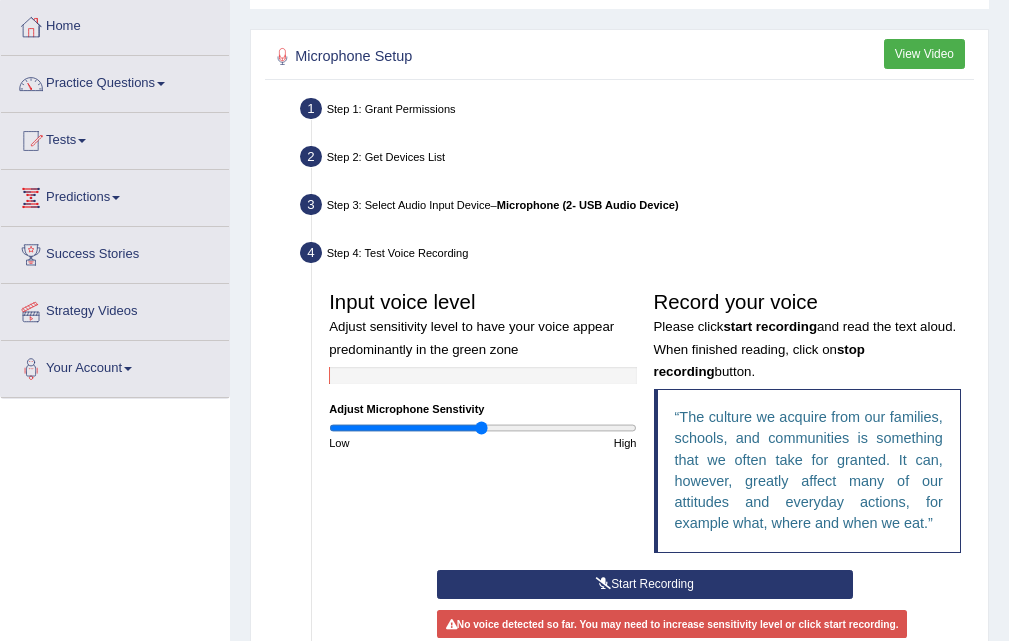 click on "Start Recording" at bounding box center [644, 584] 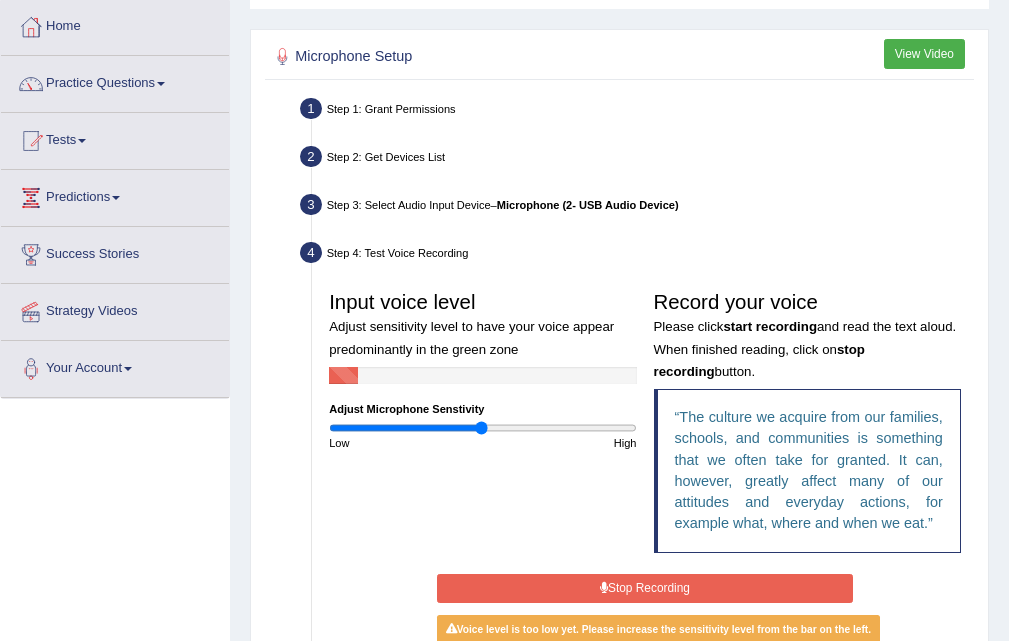 click on "Stop Recording" at bounding box center (644, 588) 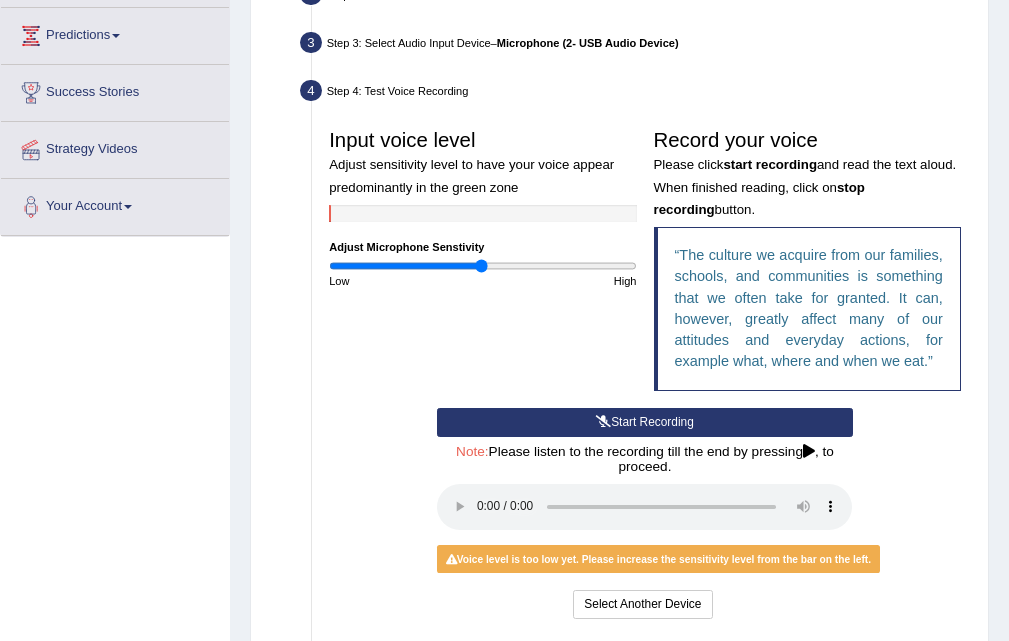 scroll, scrollTop: 300, scrollLeft: 0, axis: vertical 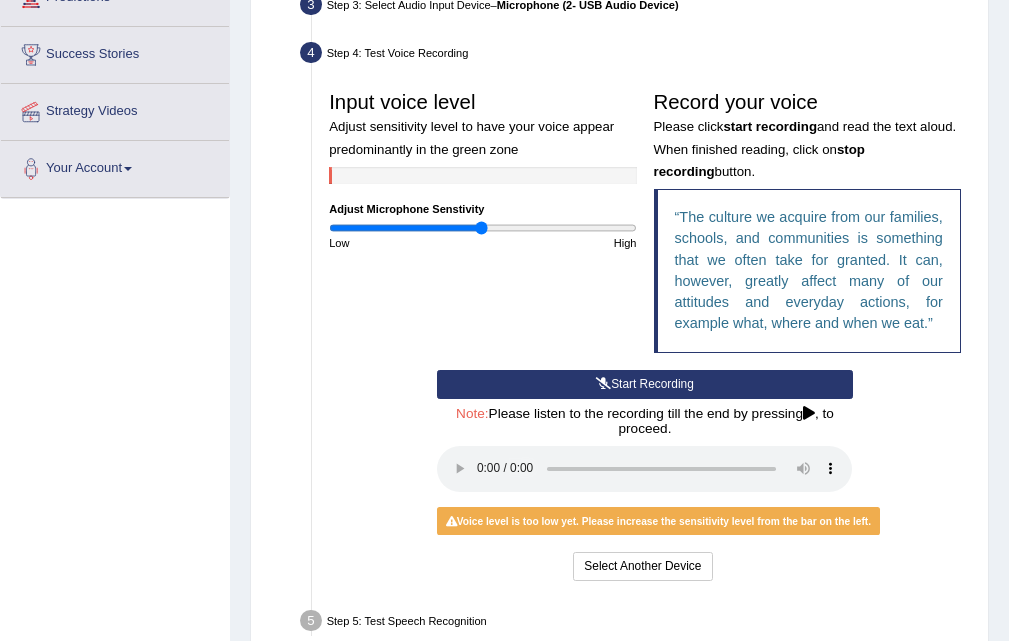 click on "Start Recording" at bounding box center [644, 384] 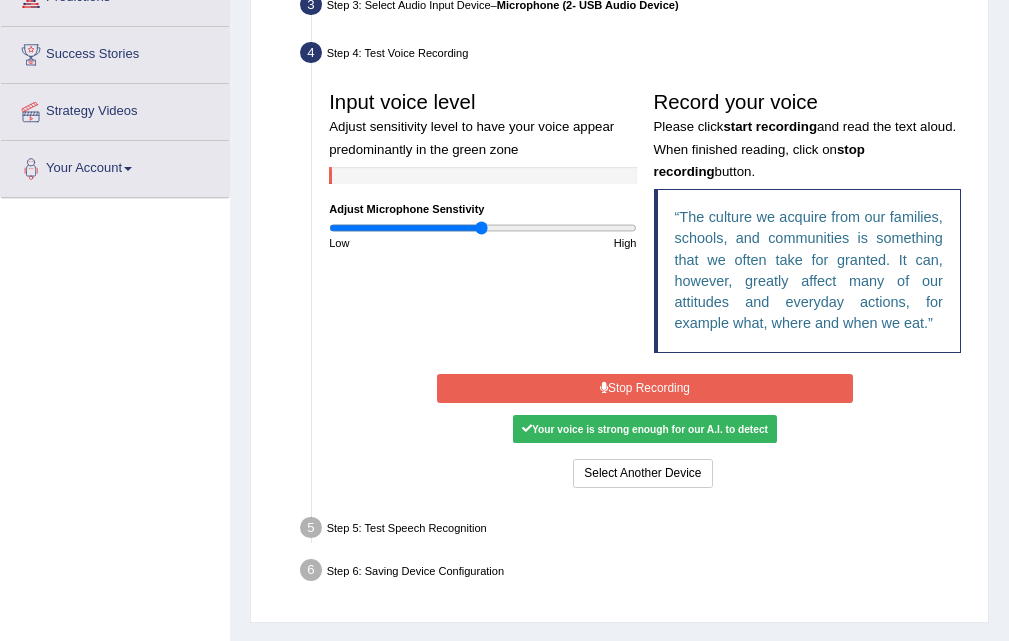click on "Stop Recording" at bounding box center [644, 388] 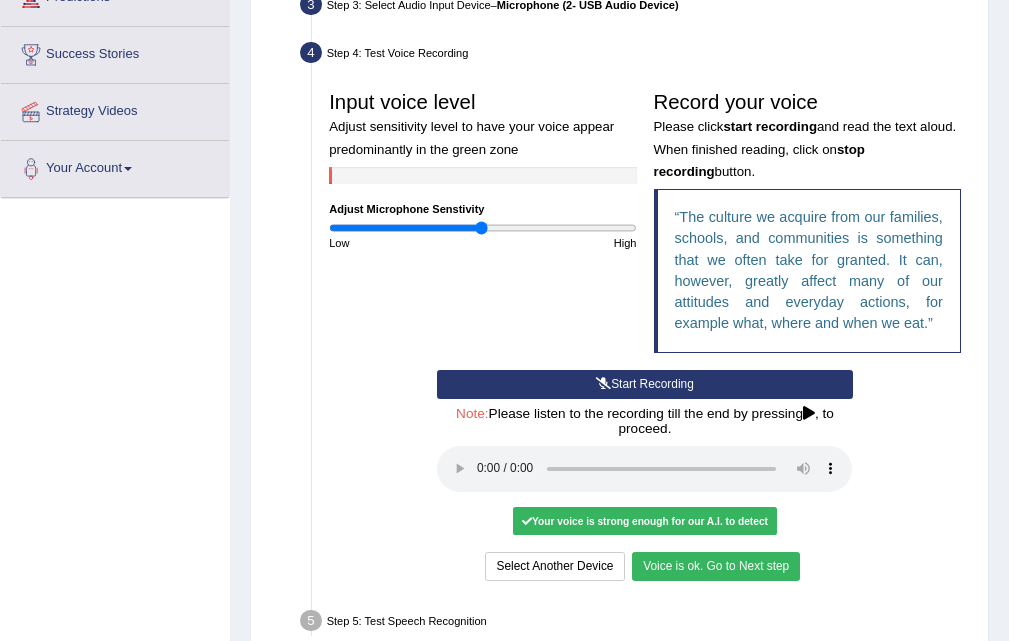click on "Voice is ok. Go to Next step" at bounding box center (716, 566) 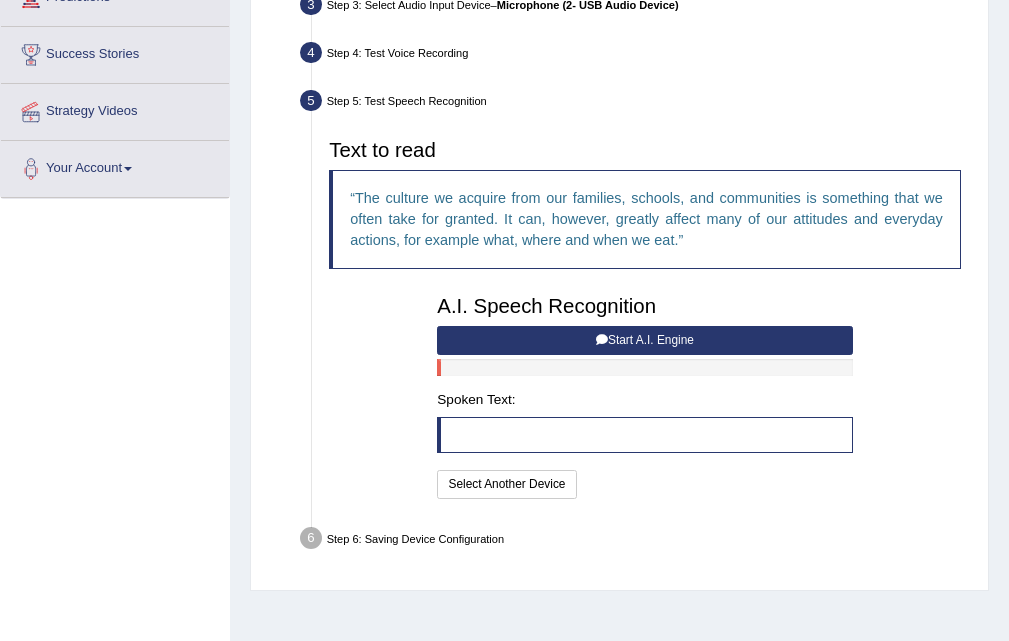 click on "Start A.I. Engine" at bounding box center [644, 340] 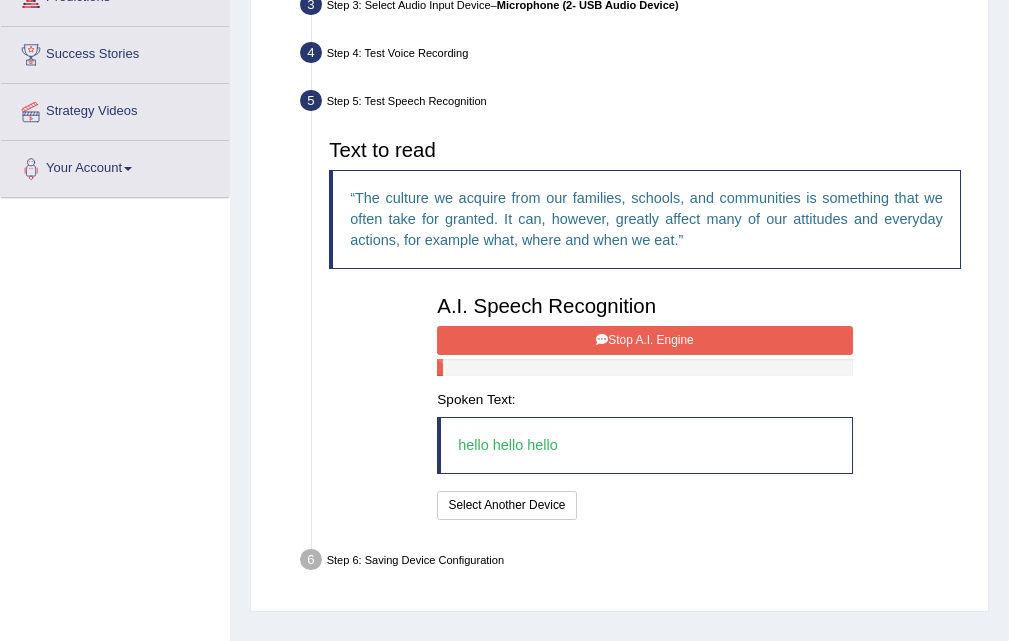 click on "Stop A.I. Engine" at bounding box center (644, 340) 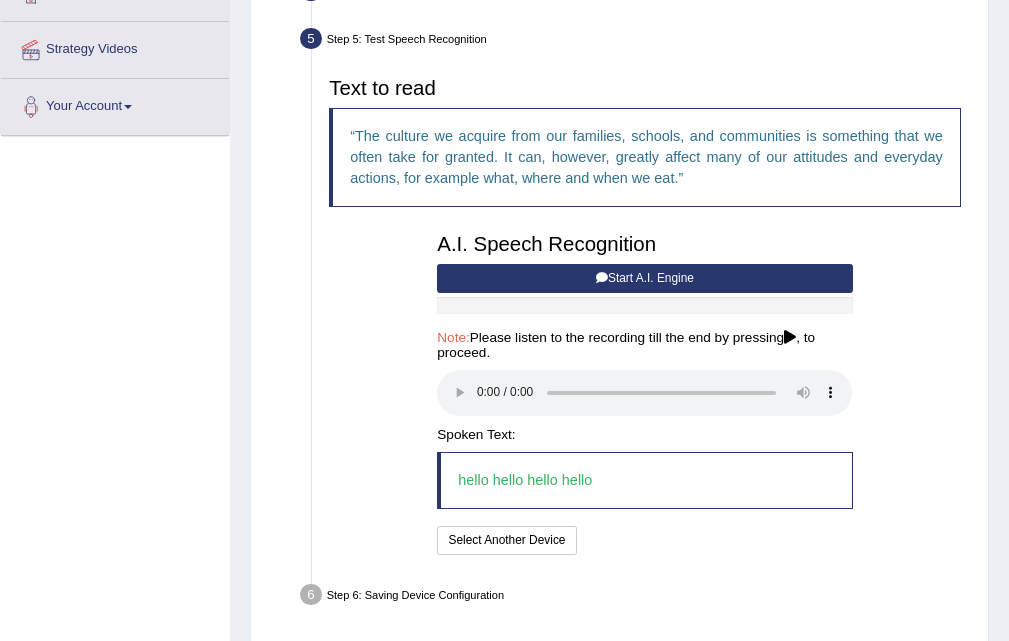 scroll, scrollTop: 432, scrollLeft: 0, axis: vertical 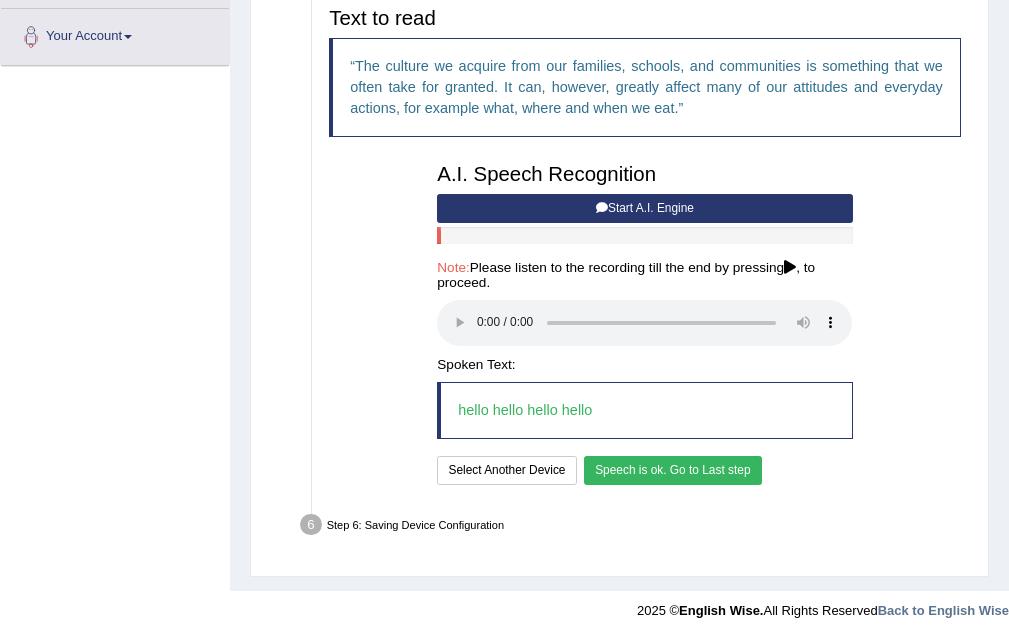 click on "Speech is ok. Go to Last step" at bounding box center (673, 470) 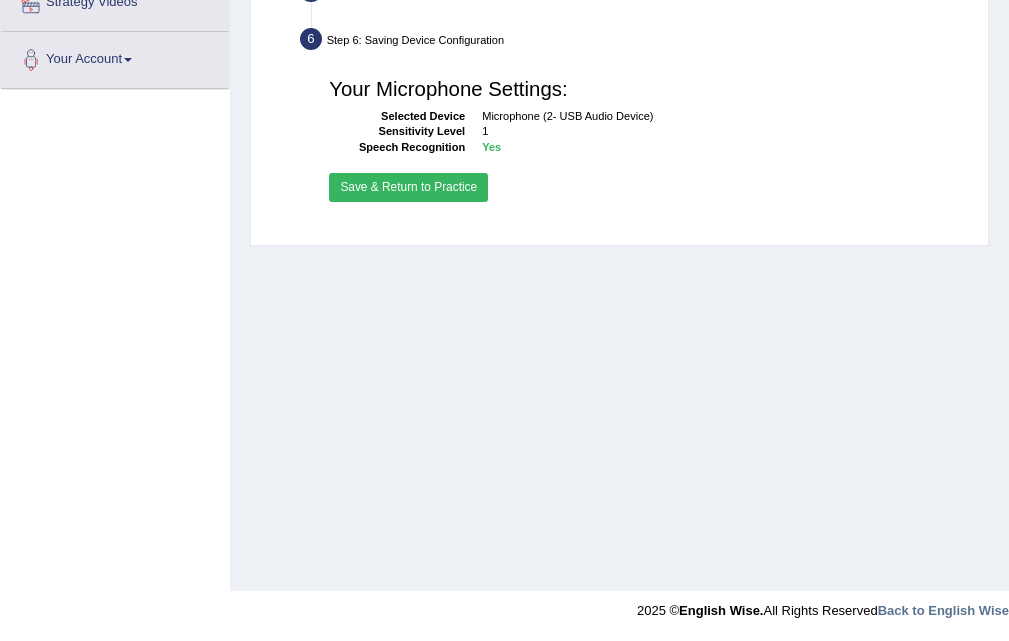 click on "Save & Return to Practice" at bounding box center [408, 187] 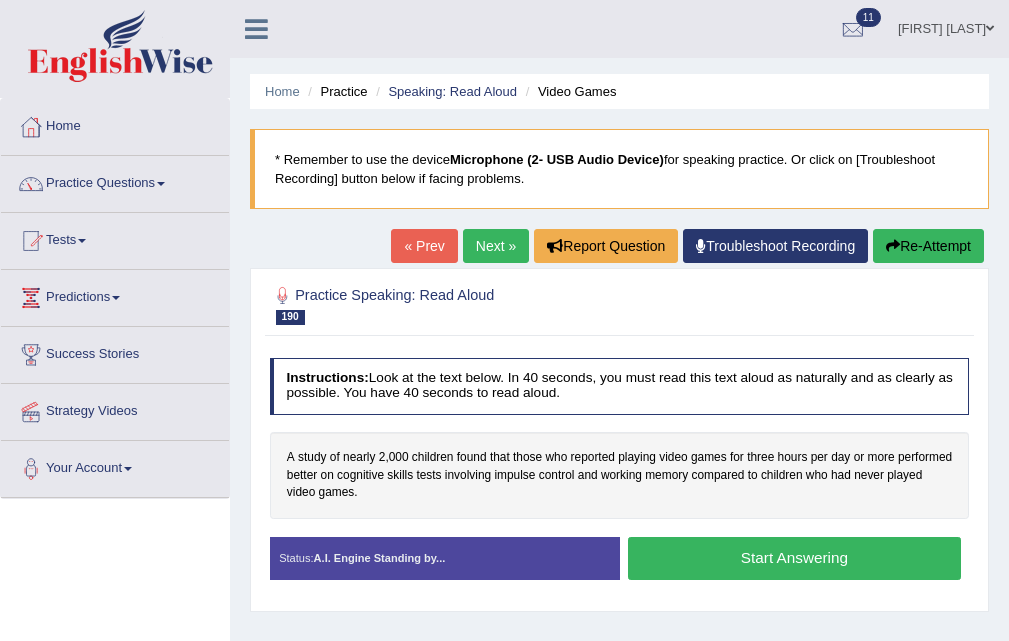 scroll, scrollTop: 200, scrollLeft: 0, axis: vertical 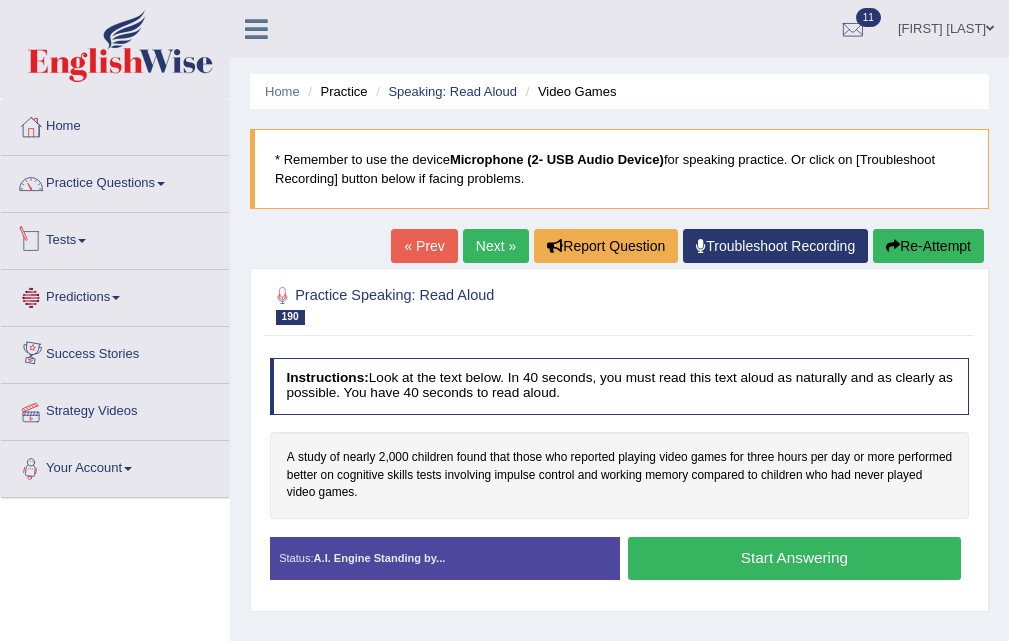 click on "Tests" at bounding box center (115, 238) 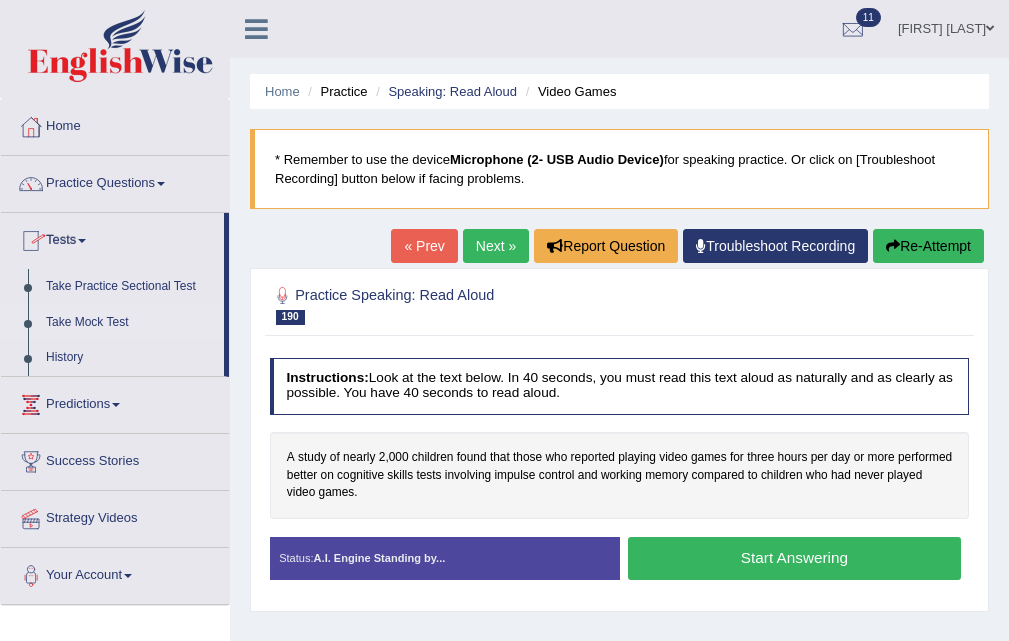 click on "Take Mock Test" at bounding box center [130, 323] 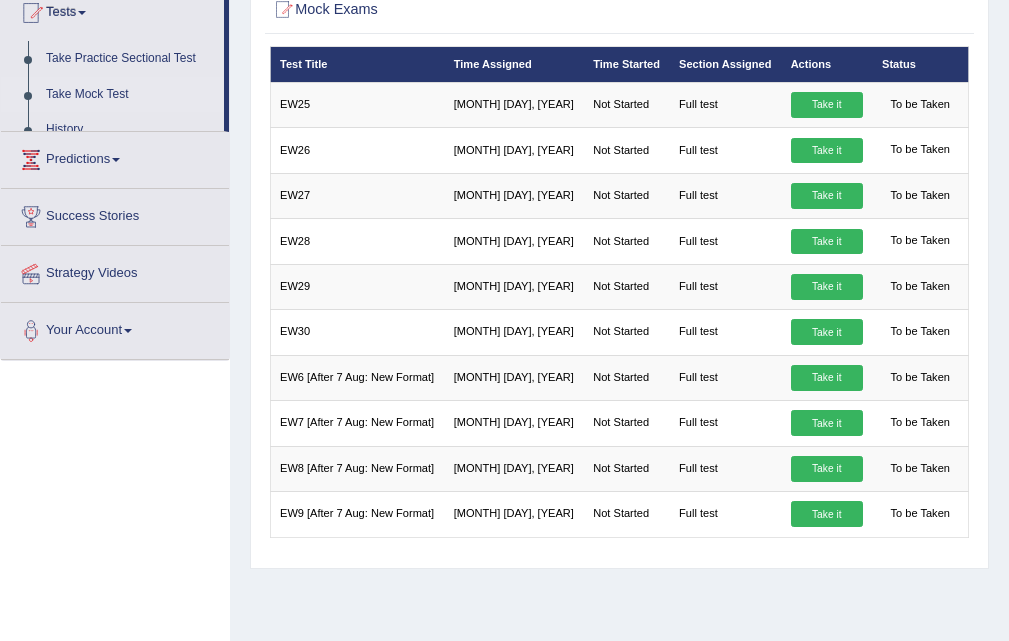scroll, scrollTop: 0, scrollLeft: 0, axis: both 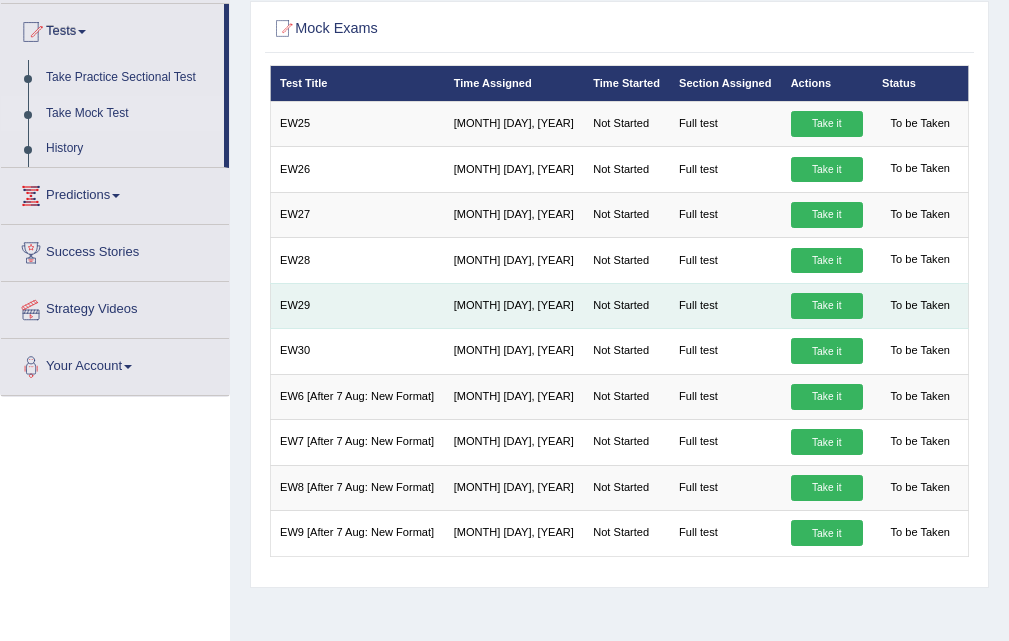 click on "Take it" at bounding box center [827, 306] 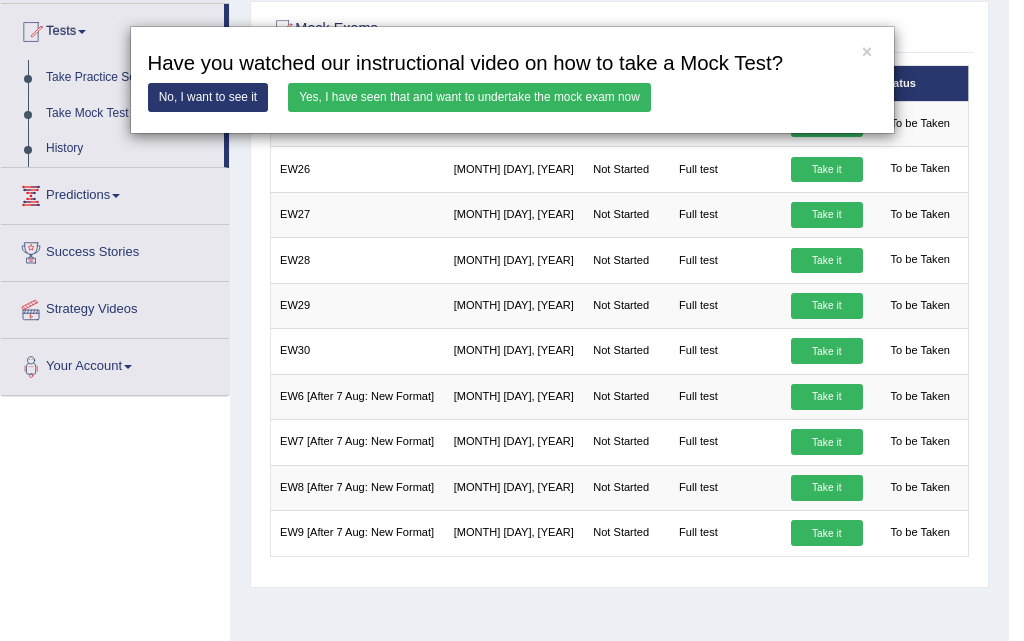 click on "Yes, I have seen that and want to undertake the mock exam now" at bounding box center (469, 97) 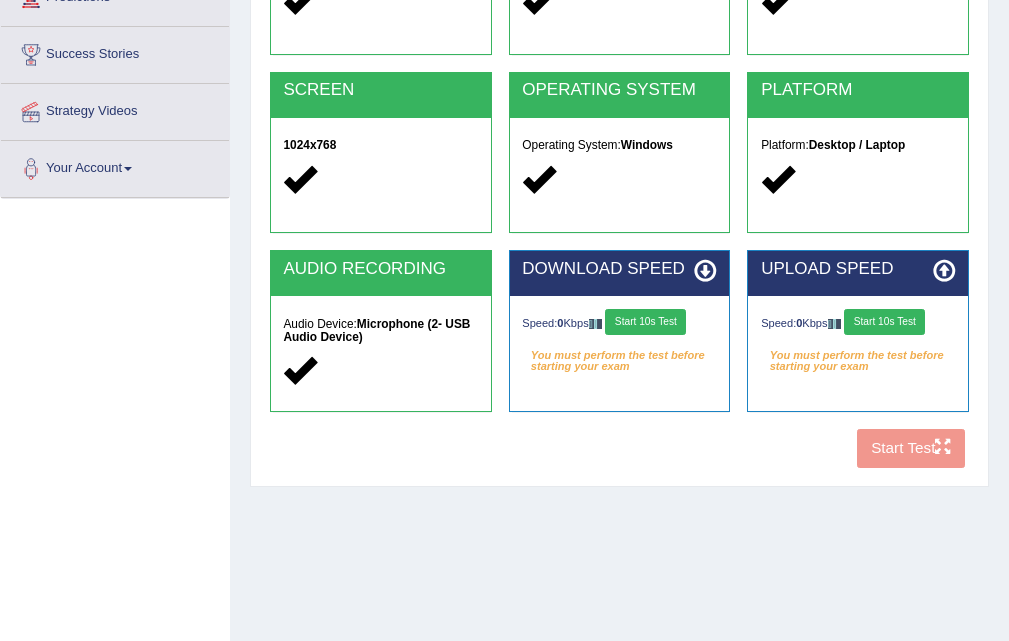 scroll, scrollTop: 0, scrollLeft: 0, axis: both 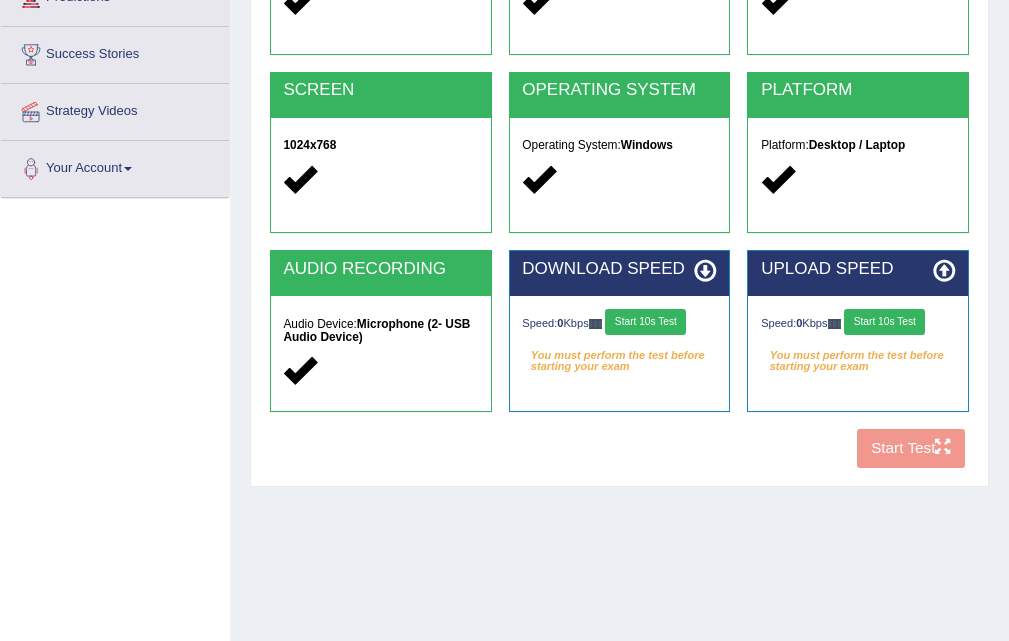 click on "Start 10s Test" at bounding box center [645, 322] 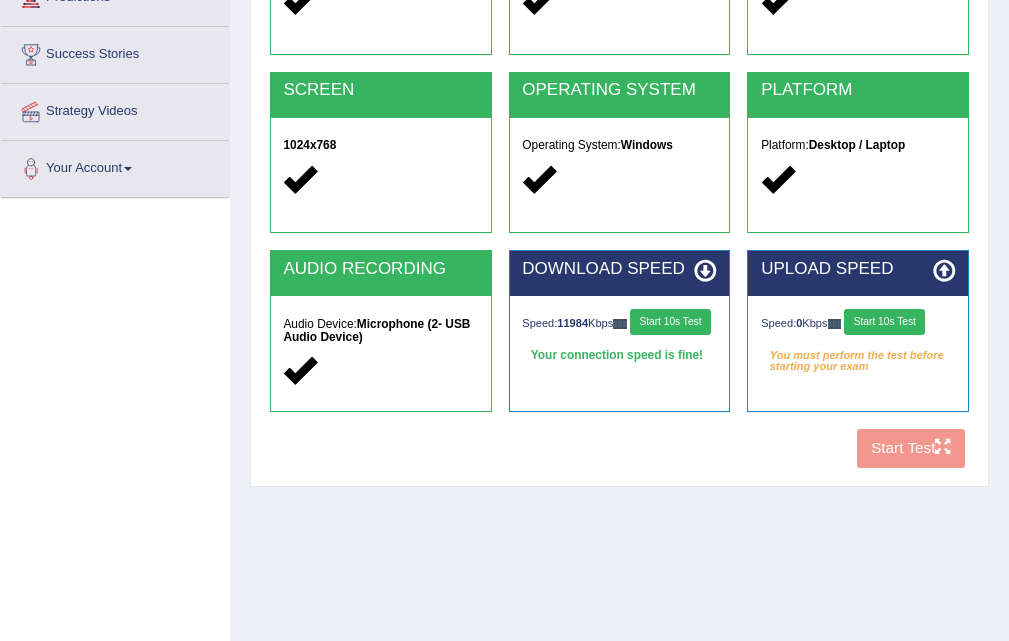 click on "Start 10s Test" at bounding box center [884, 322] 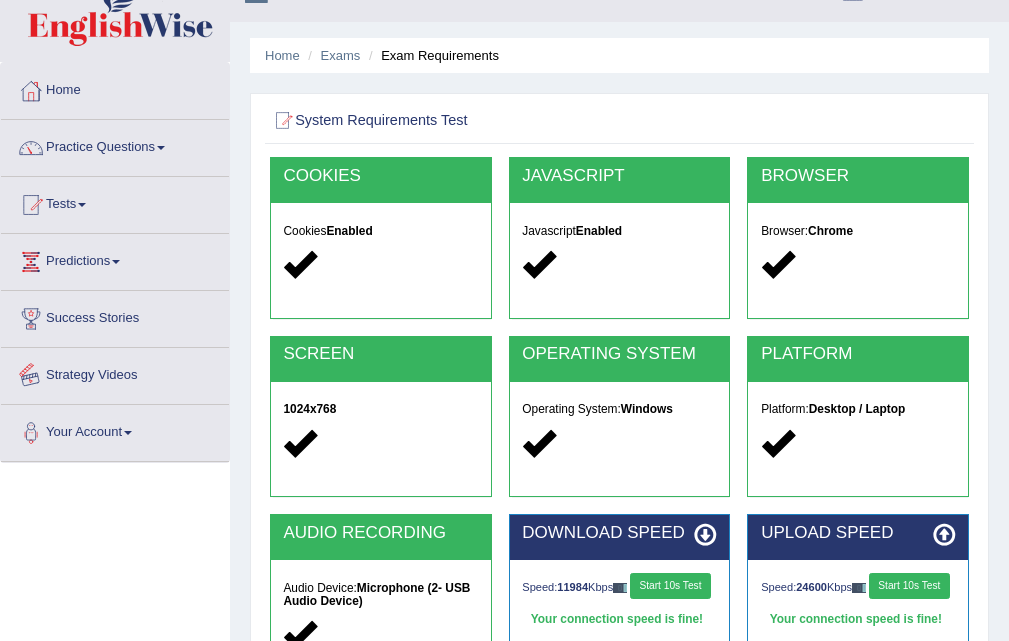 scroll, scrollTop: 0, scrollLeft: 0, axis: both 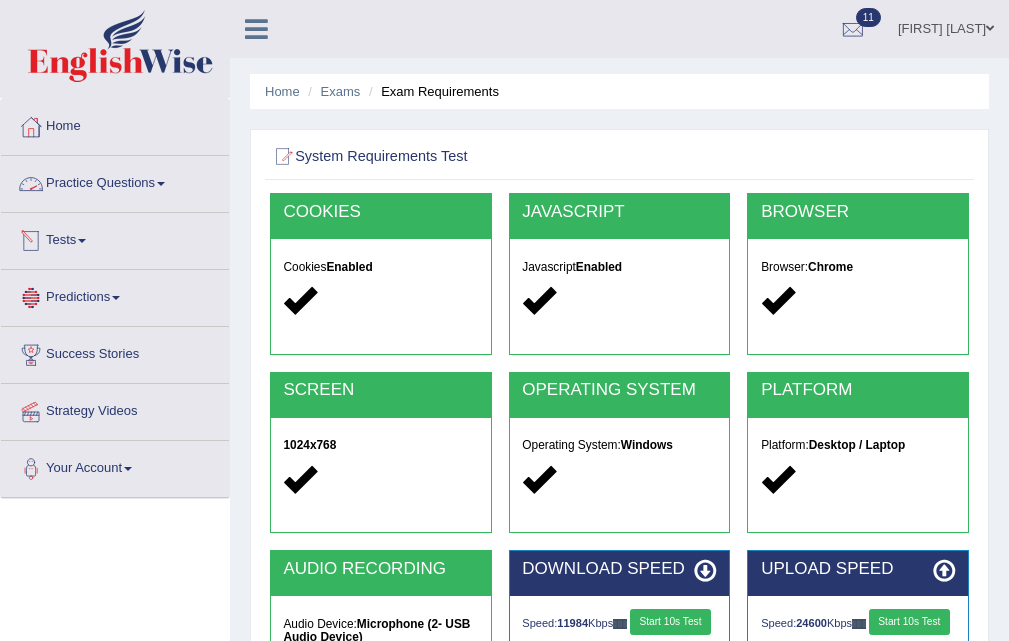 click on "Practice Questions" at bounding box center [115, 181] 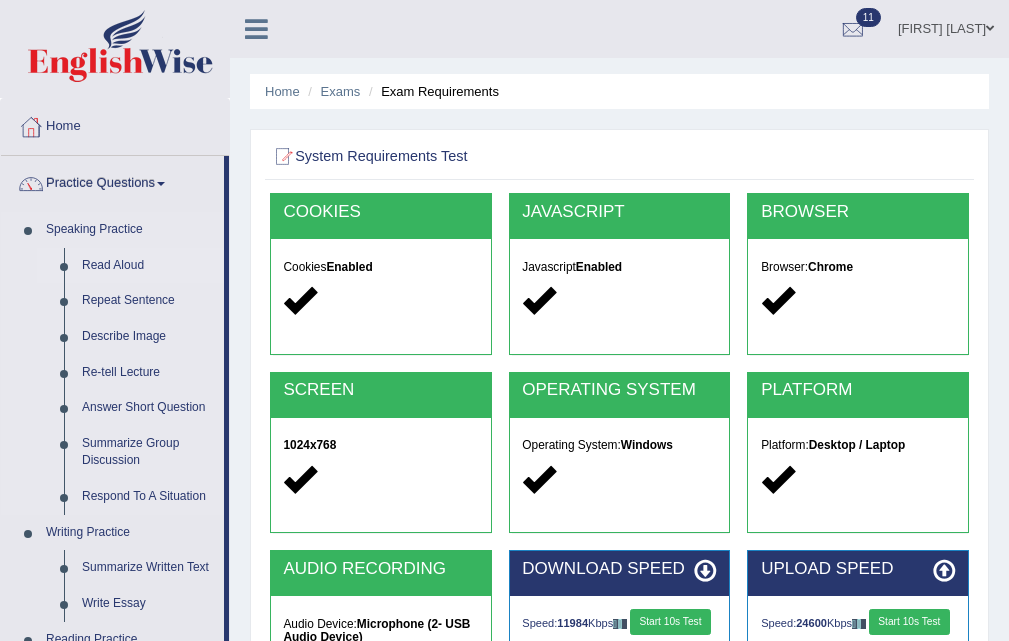 click on "Read Aloud" at bounding box center [148, 266] 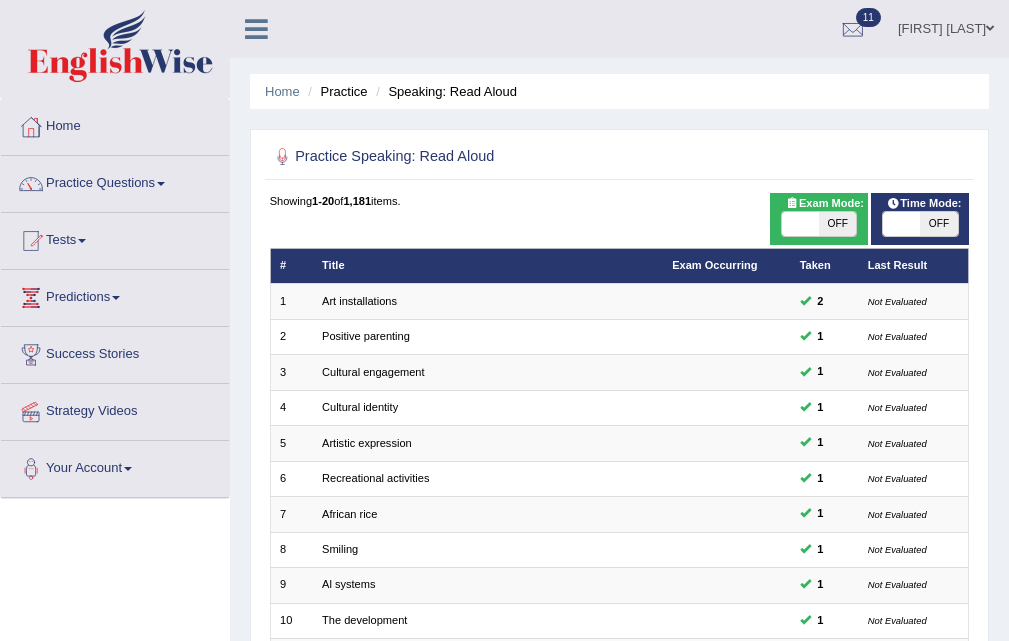scroll, scrollTop: 514, scrollLeft: 0, axis: vertical 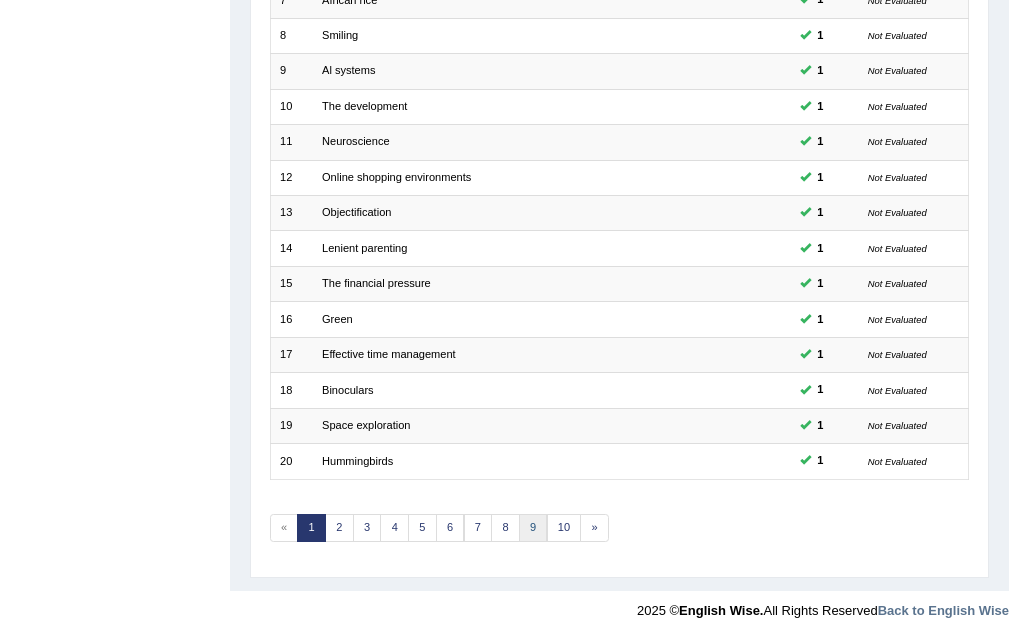 click on "9" at bounding box center (533, 528) 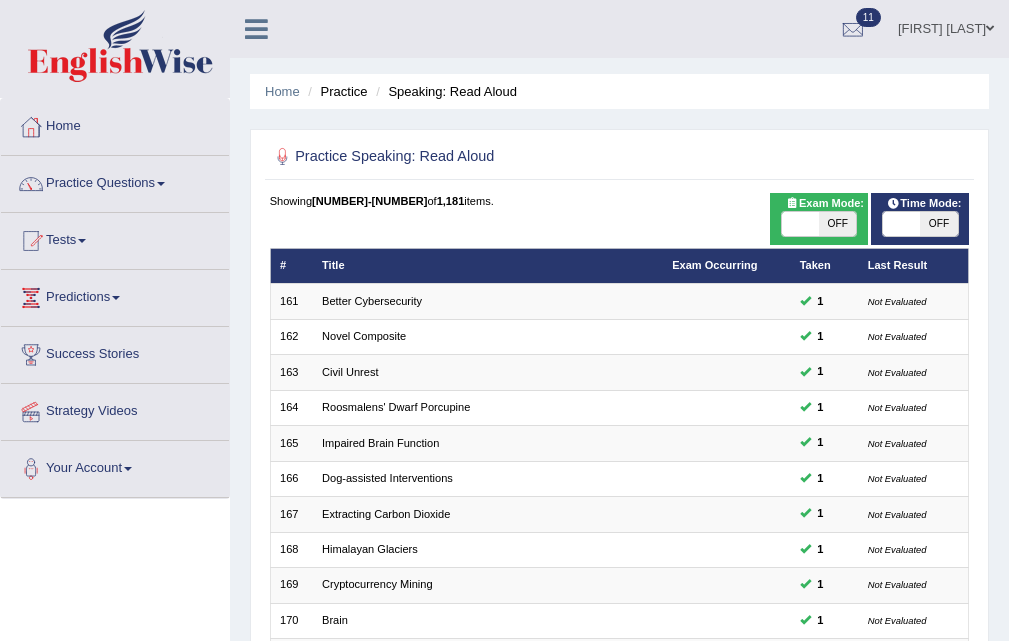 scroll, scrollTop: 400, scrollLeft: 0, axis: vertical 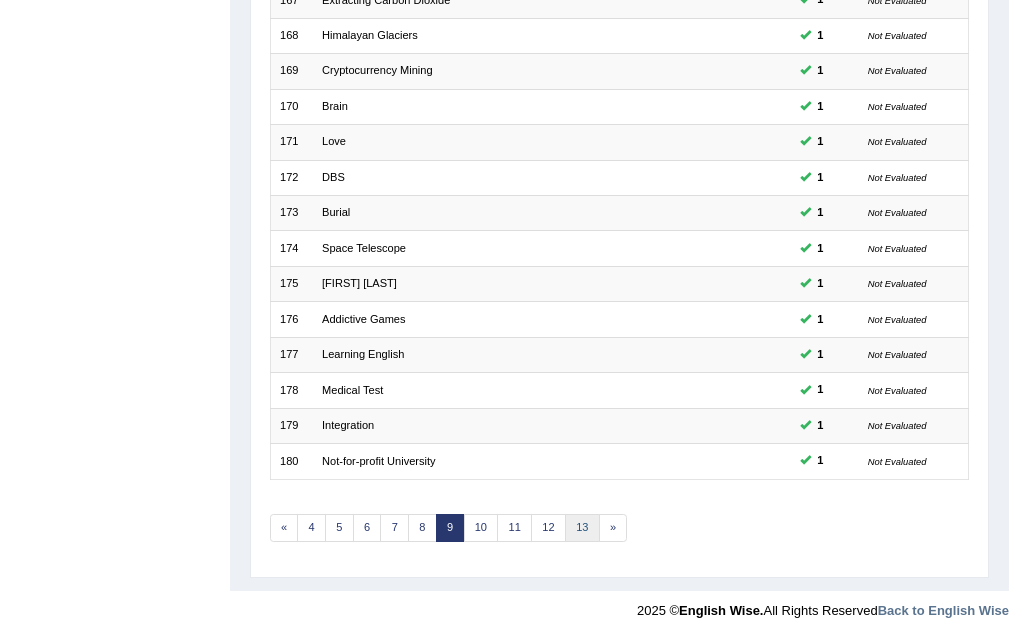 click on "13" at bounding box center (582, 528) 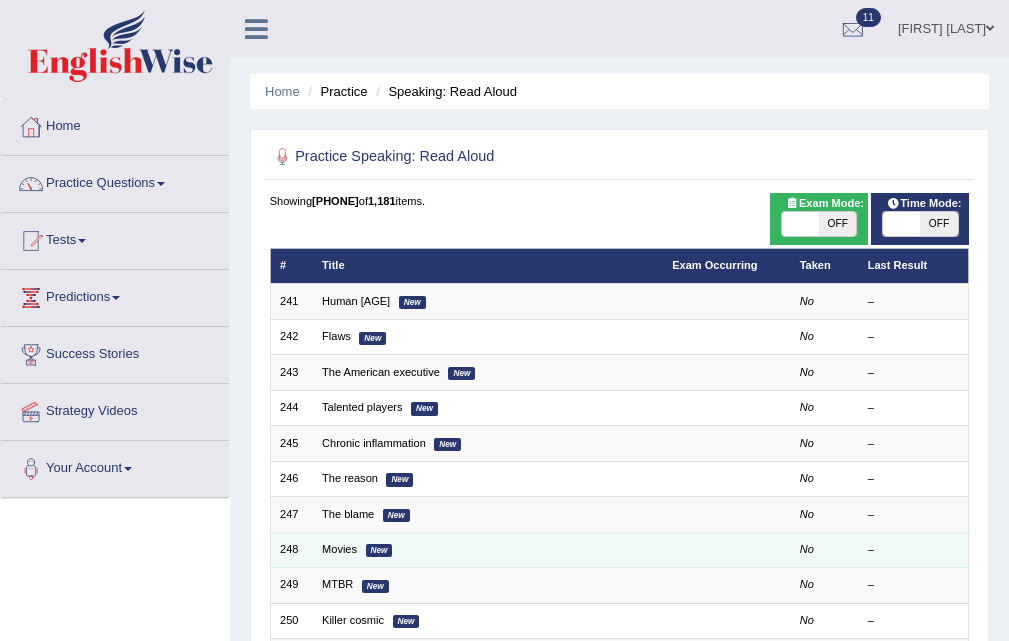 scroll, scrollTop: 171, scrollLeft: 0, axis: vertical 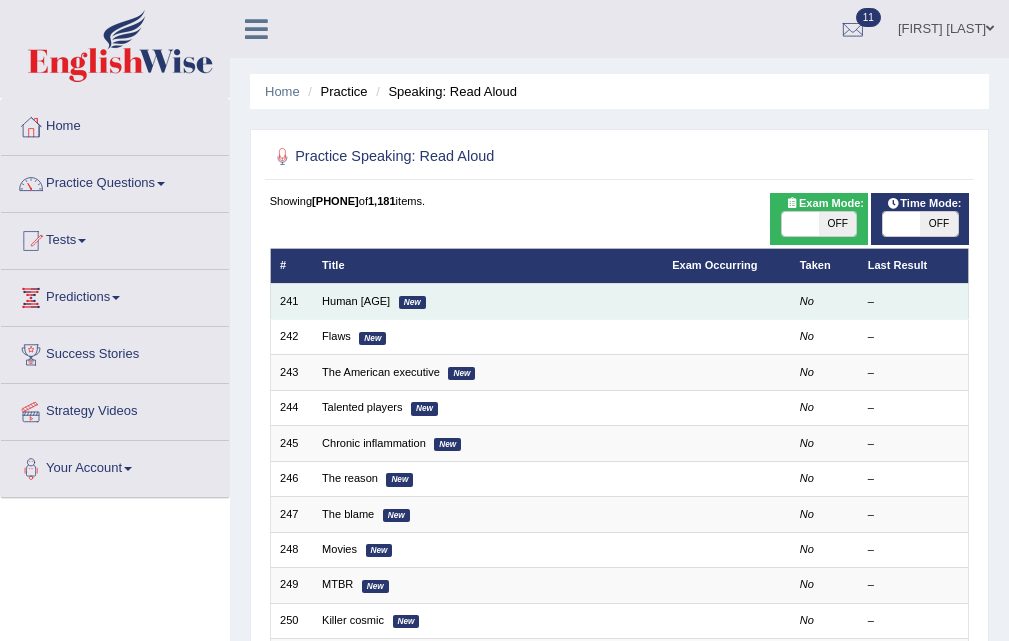 click on "Human [AGE] New" at bounding box center [488, 301] 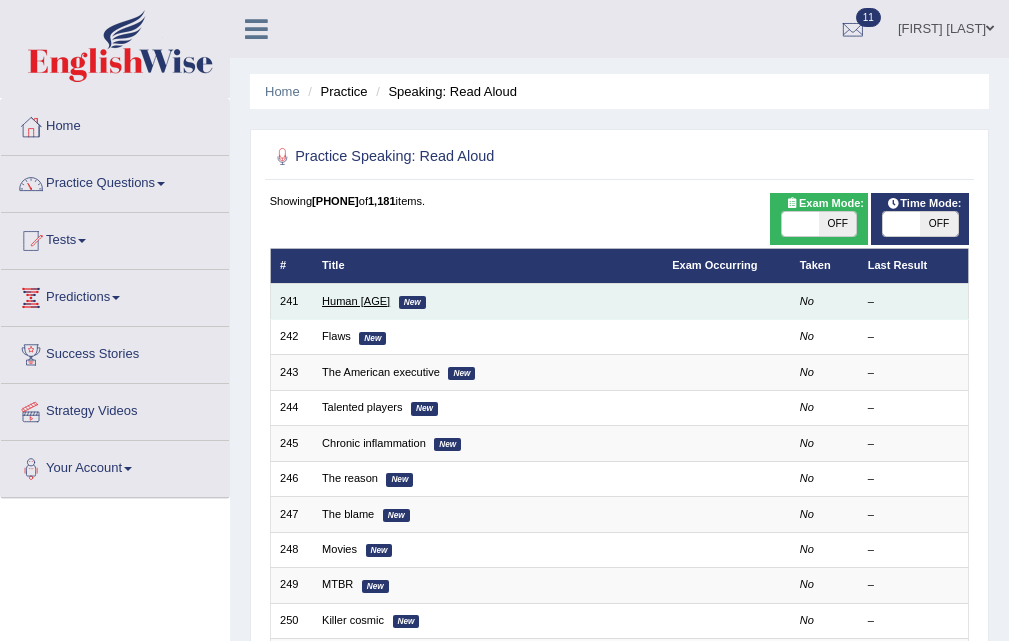 click on "Human age" at bounding box center [356, 301] 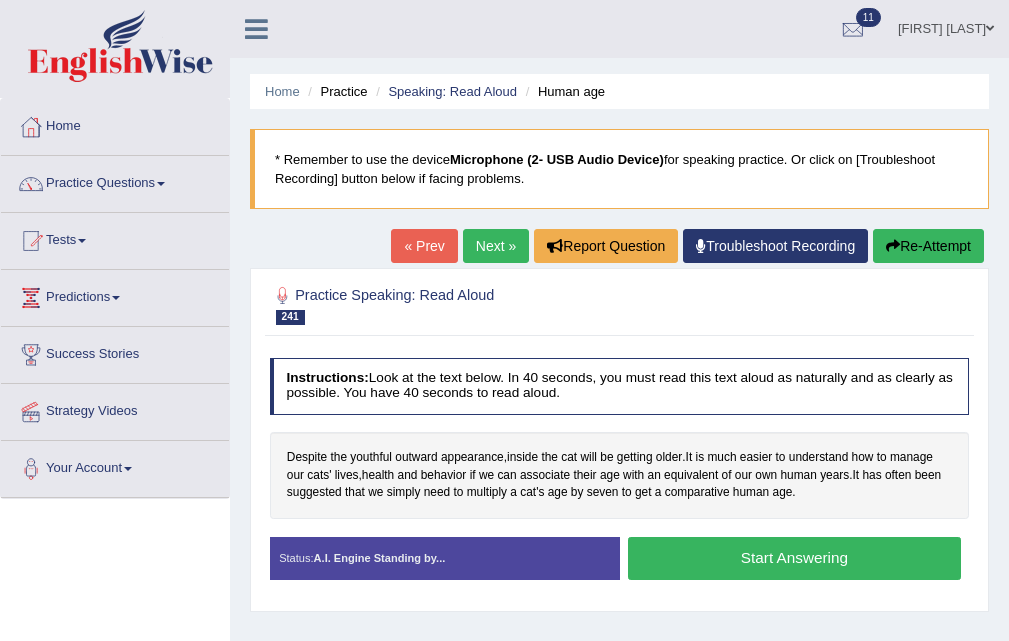 scroll, scrollTop: 200, scrollLeft: 0, axis: vertical 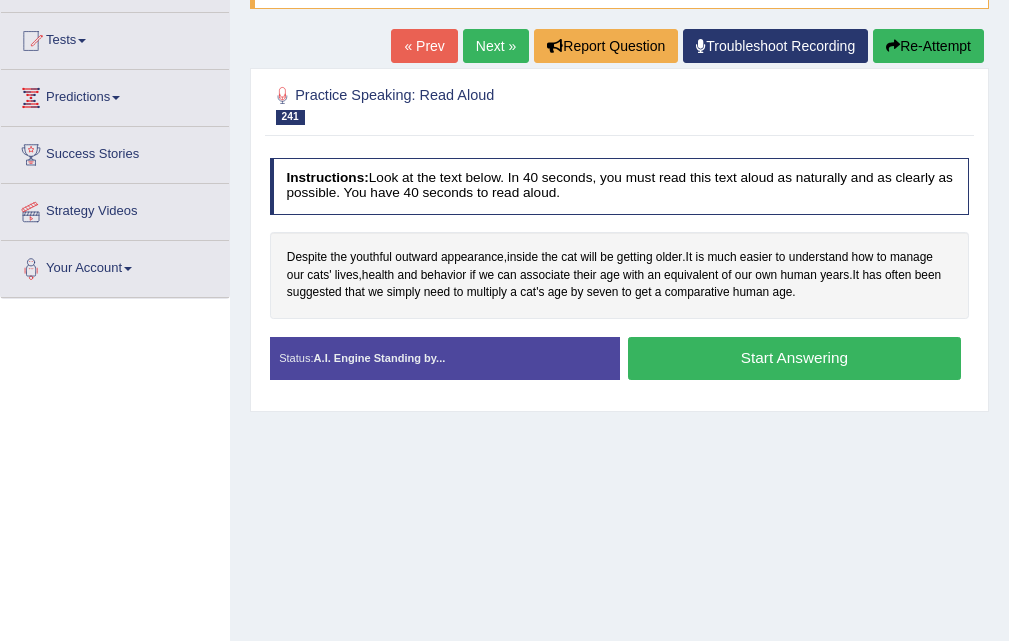 click on "Start Answering" at bounding box center (794, 358) 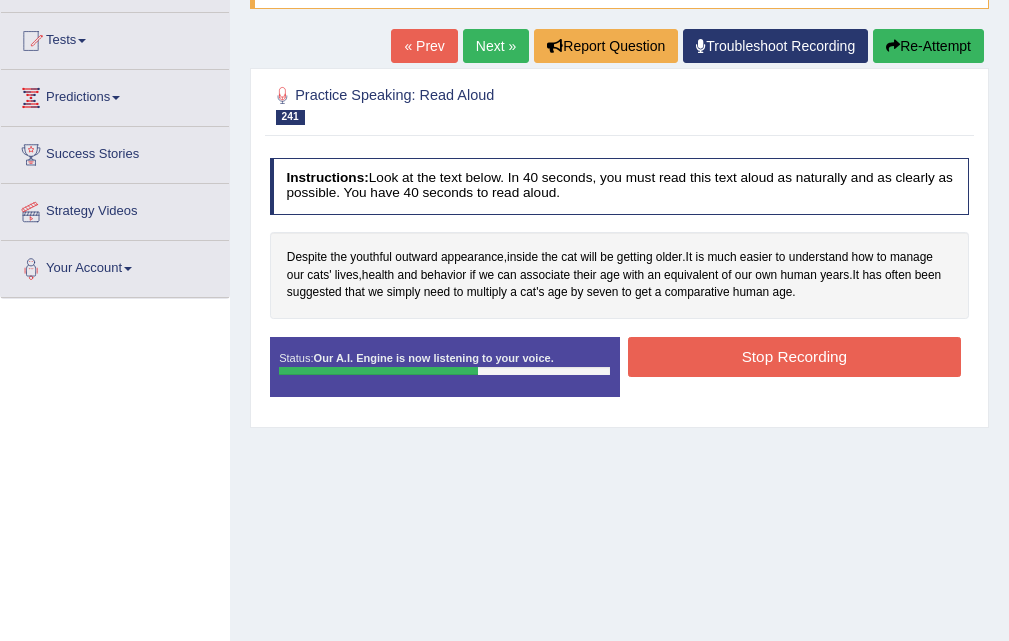 click on "Stop Recording" at bounding box center [794, 356] 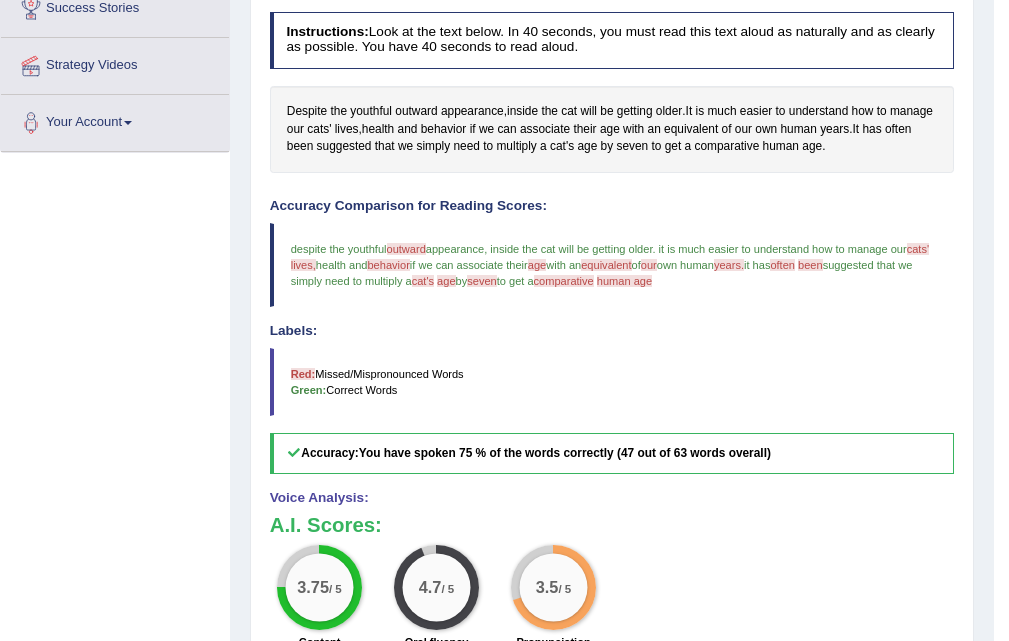 scroll, scrollTop: 0, scrollLeft: 0, axis: both 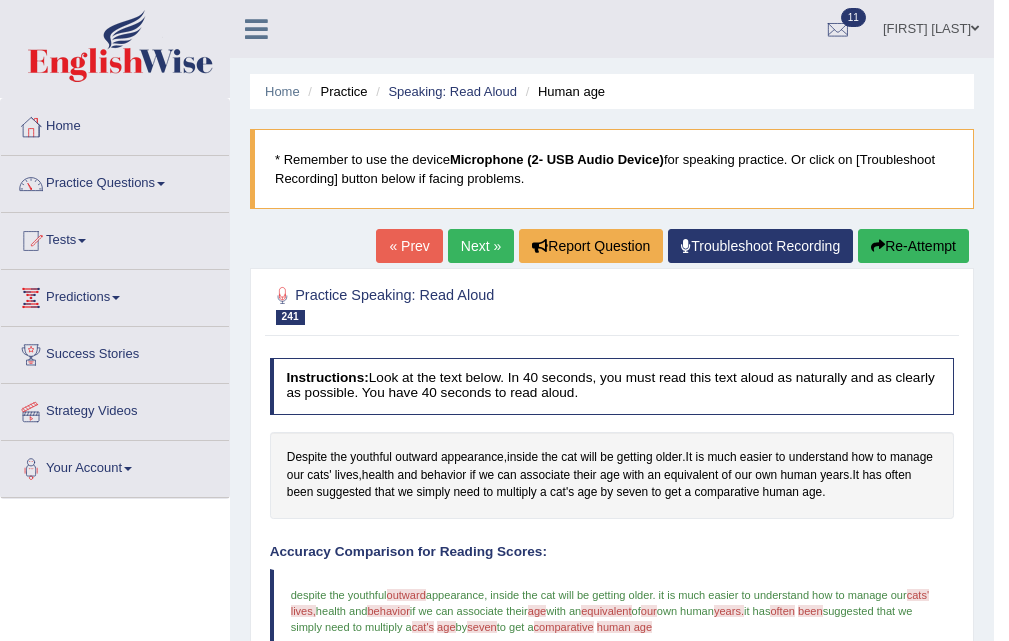 click on "Next »" at bounding box center (481, 246) 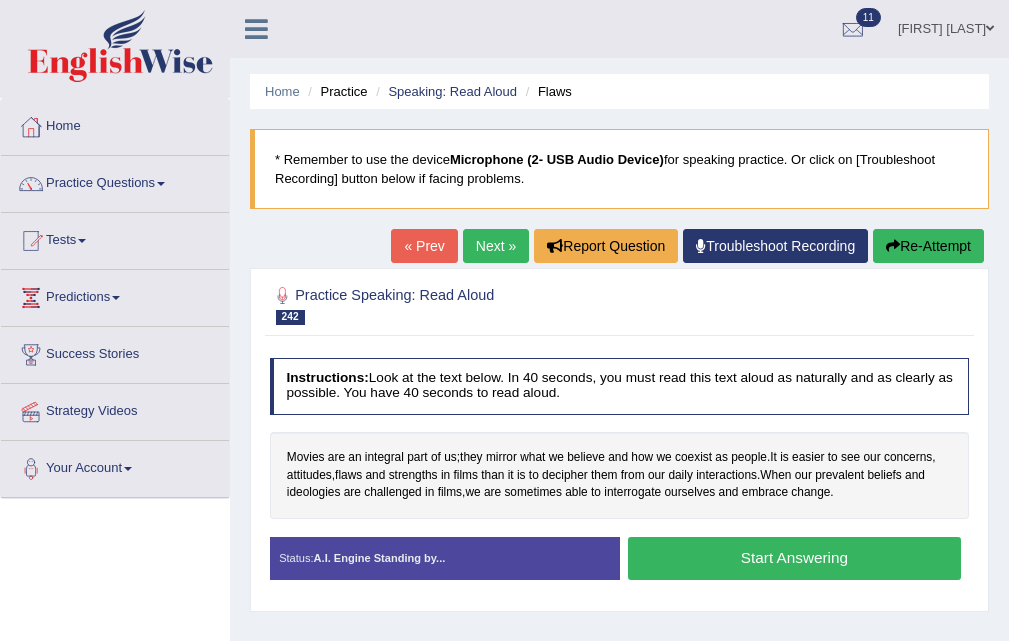 scroll, scrollTop: 0, scrollLeft: 0, axis: both 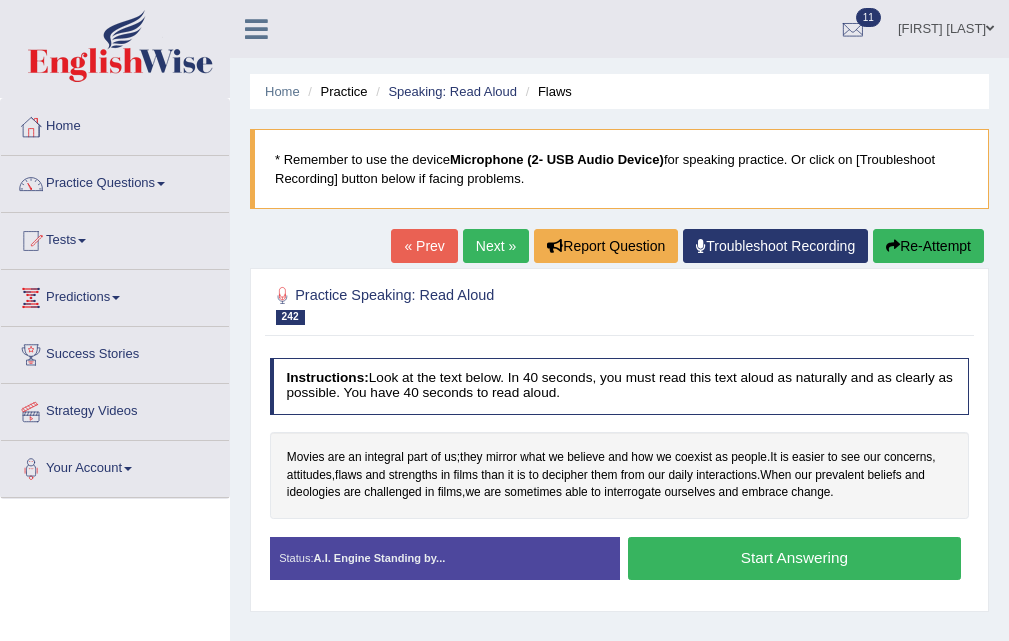 click on "Next »" at bounding box center (496, 246) 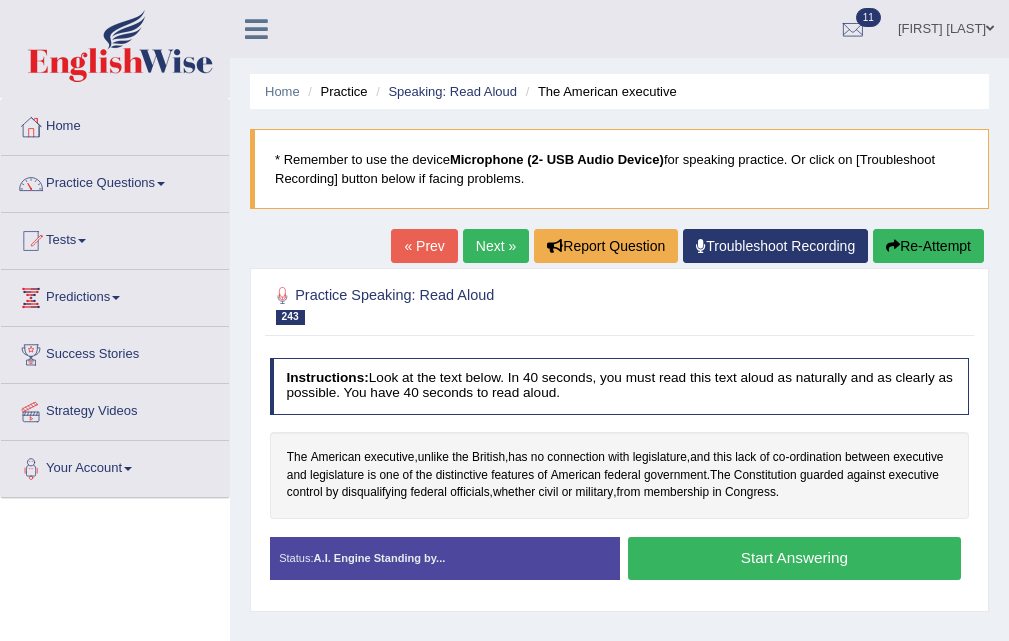 scroll, scrollTop: 79, scrollLeft: 0, axis: vertical 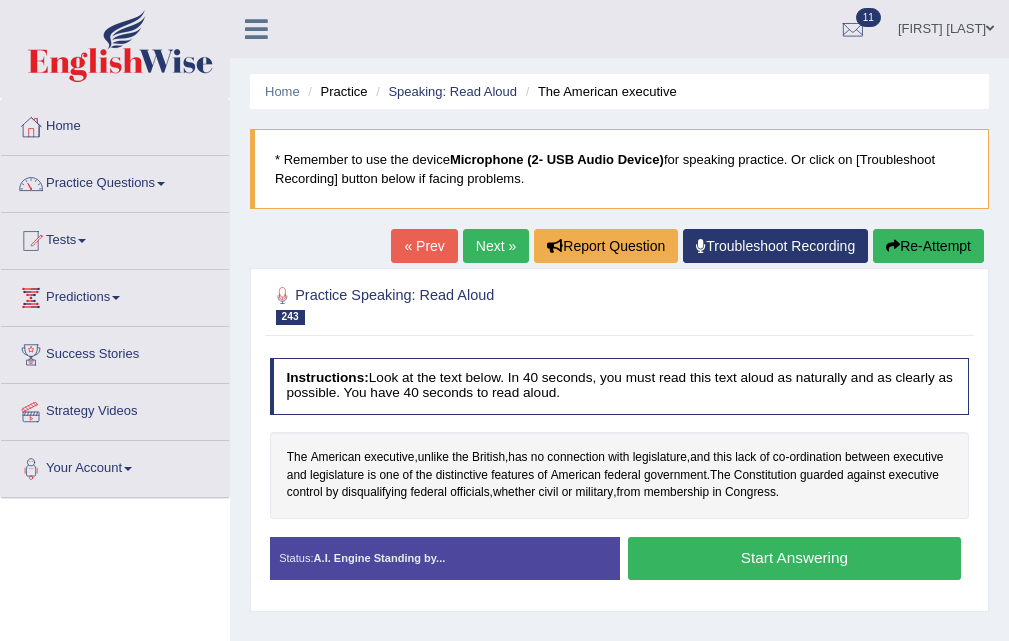 click on "Next »" at bounding box center [496, 246] 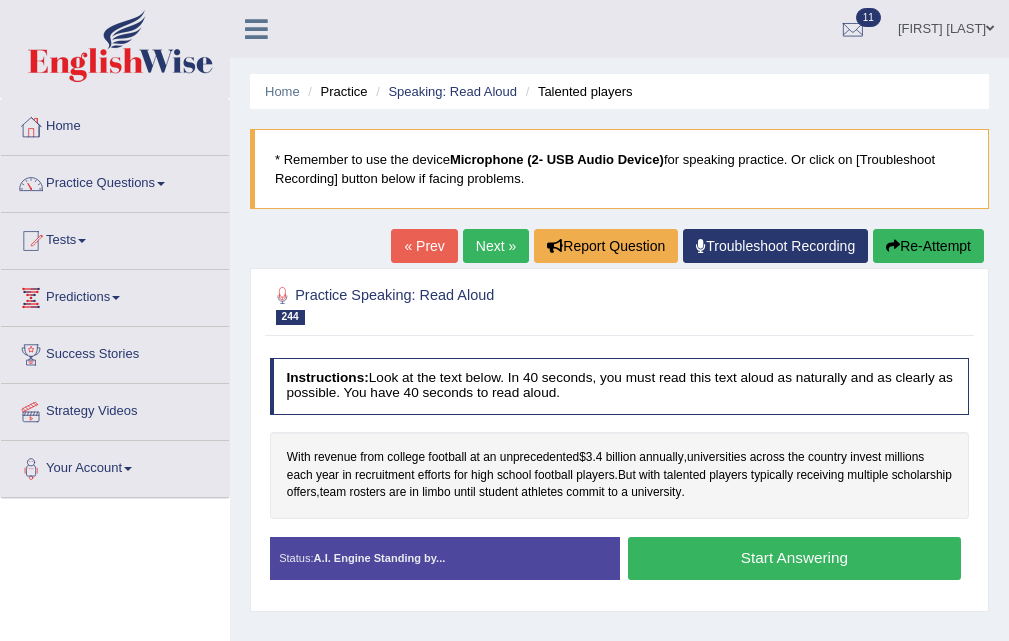 scroll, scrollTop: 0, scrollLeft: 0, axis: both 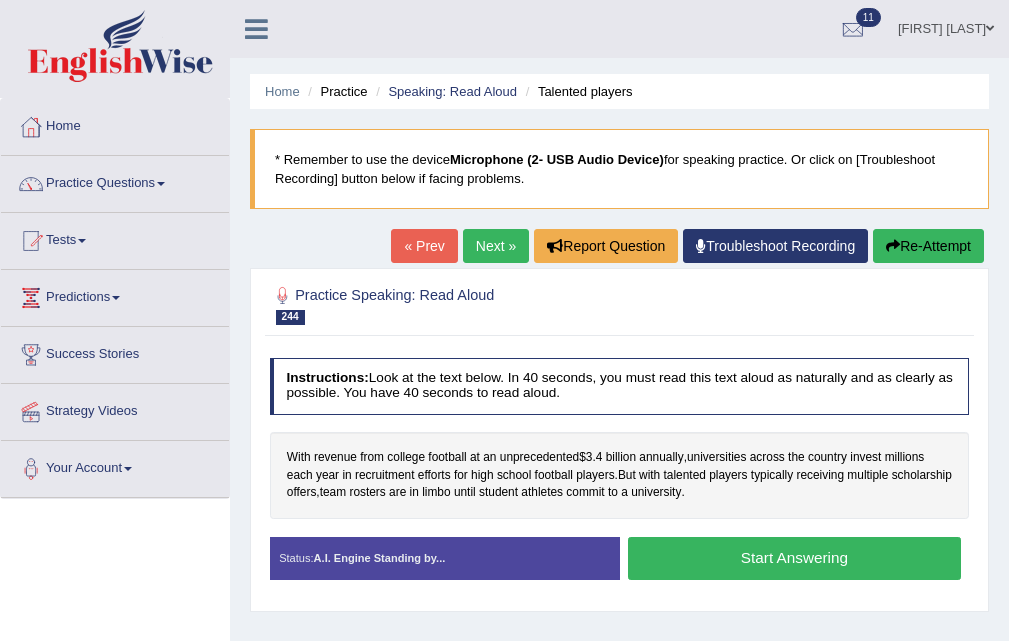 click on "Next »" at bounding box center [496, 246] 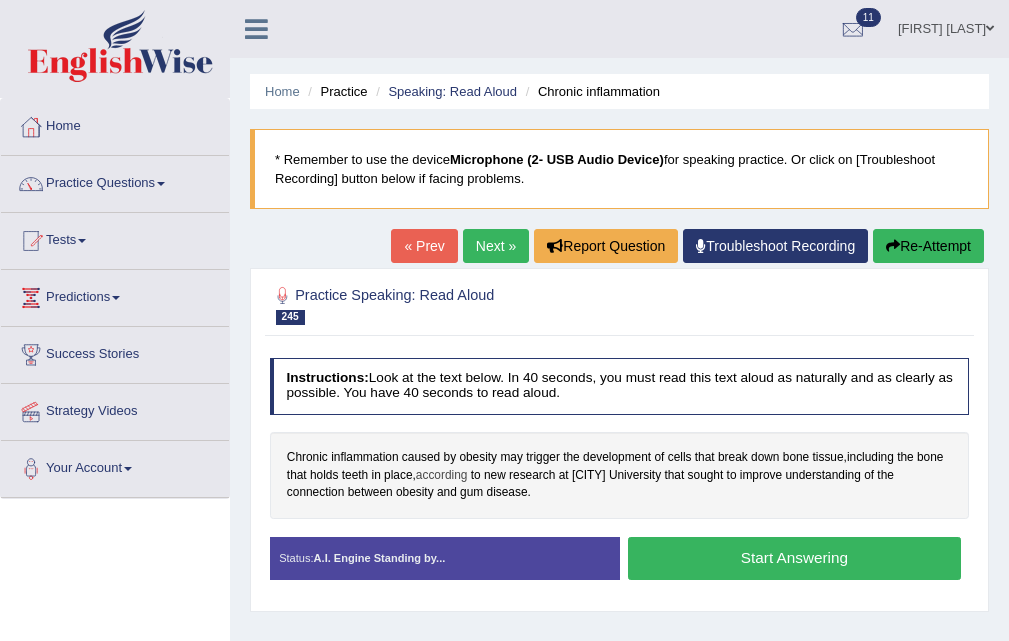 scroll, scrollTop: 0, scrollLeft: 0, axis: both 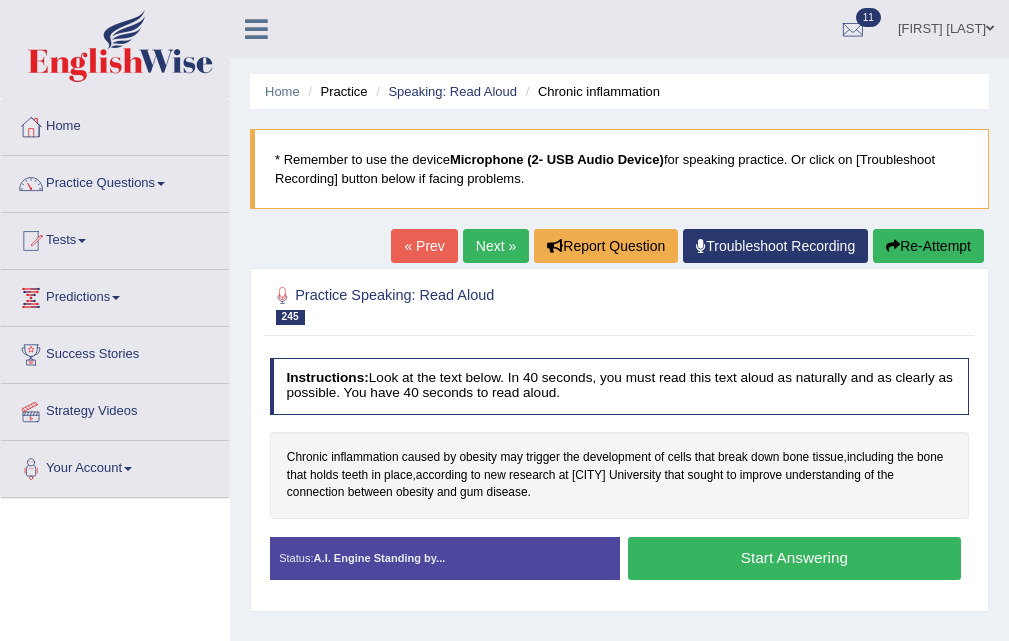 click on "Next »" at bounding box center (496, 246) 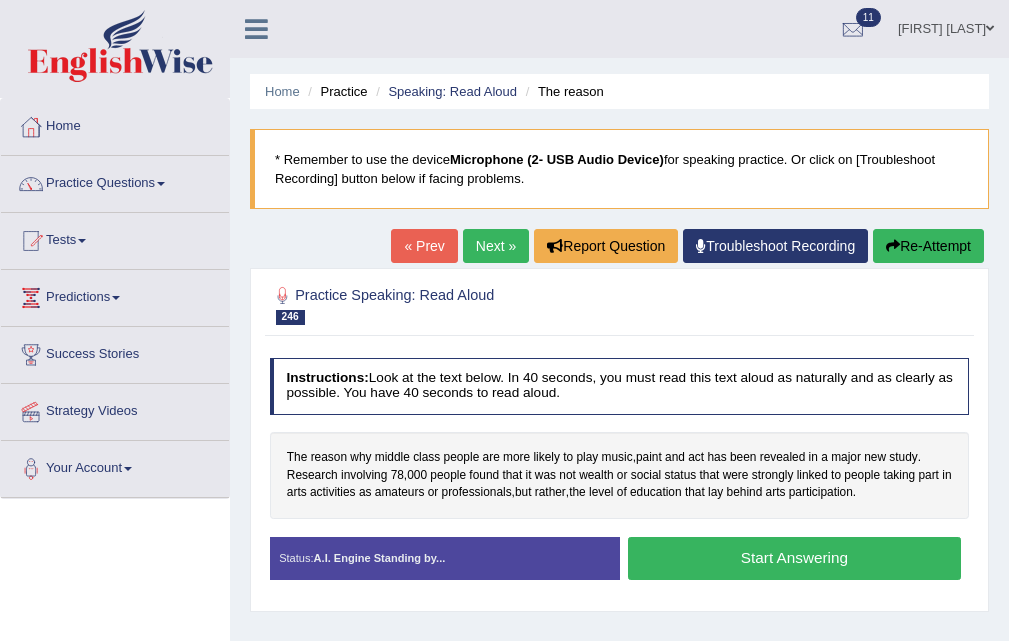 scroll, scrollTop: 100, scrollLeft: 0, axis: vertical 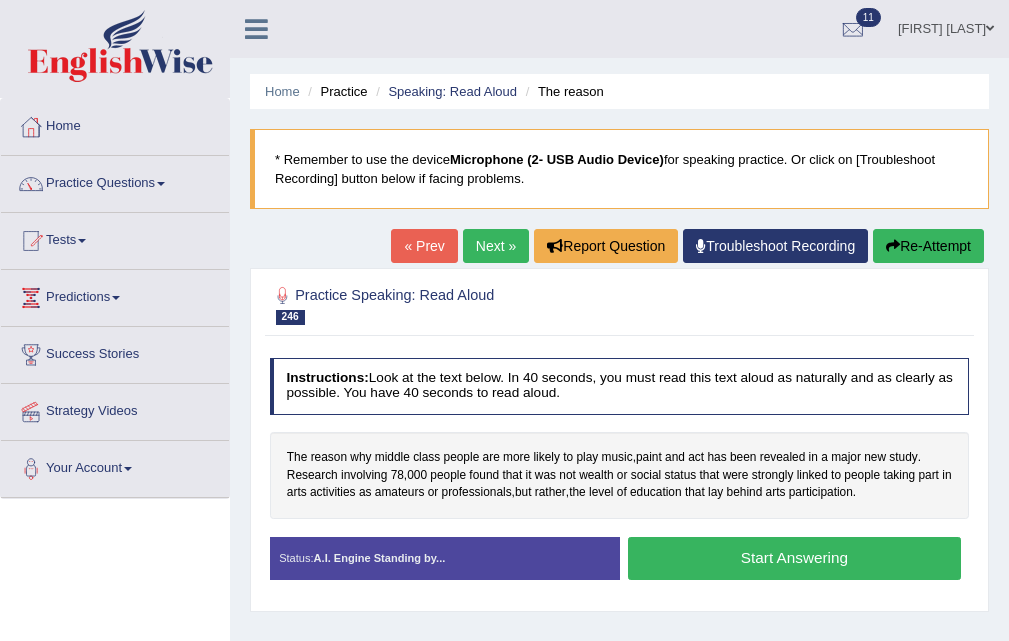 click on "Start Answering" at bounding box center (794, 558) 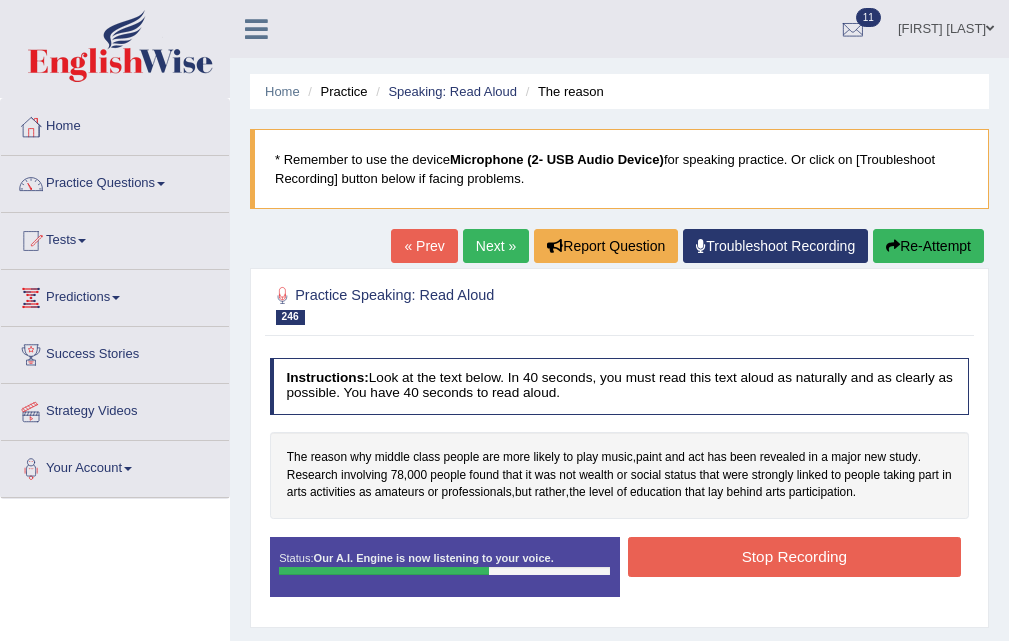 click on "Stop Recording" at bounding box center [794, 556] 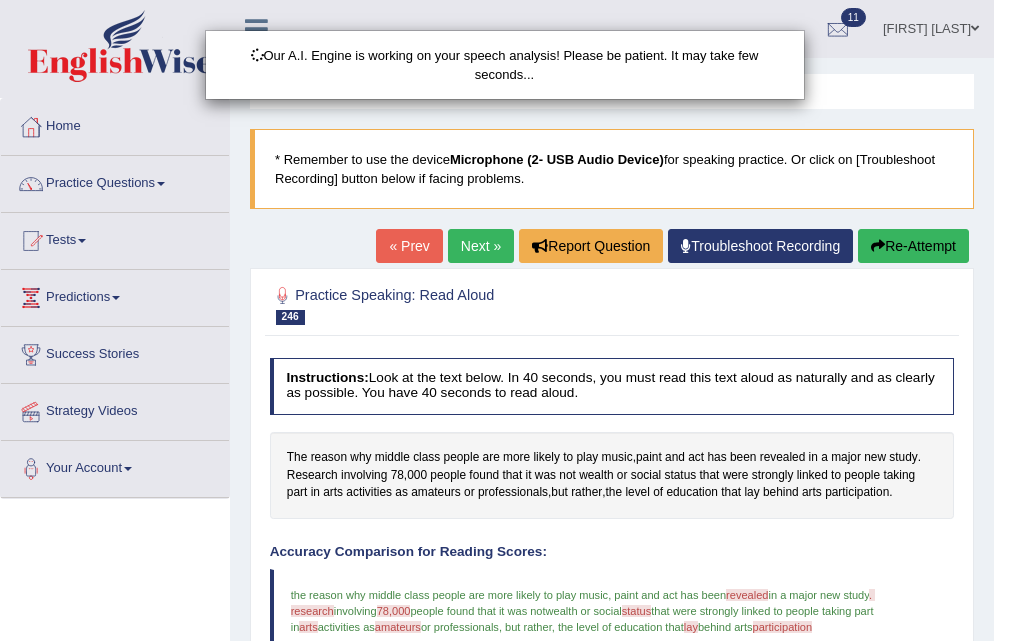 scroll, scrollTop: 409, scrollLeft: 0, axis: vertical 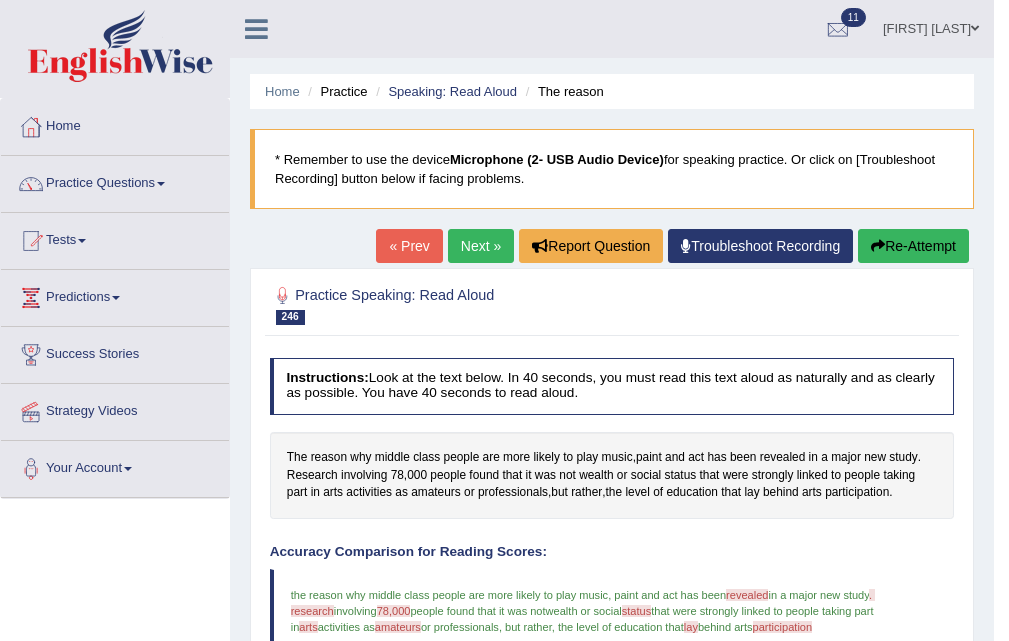 click on "Next »" at bounding box center [481, 246] 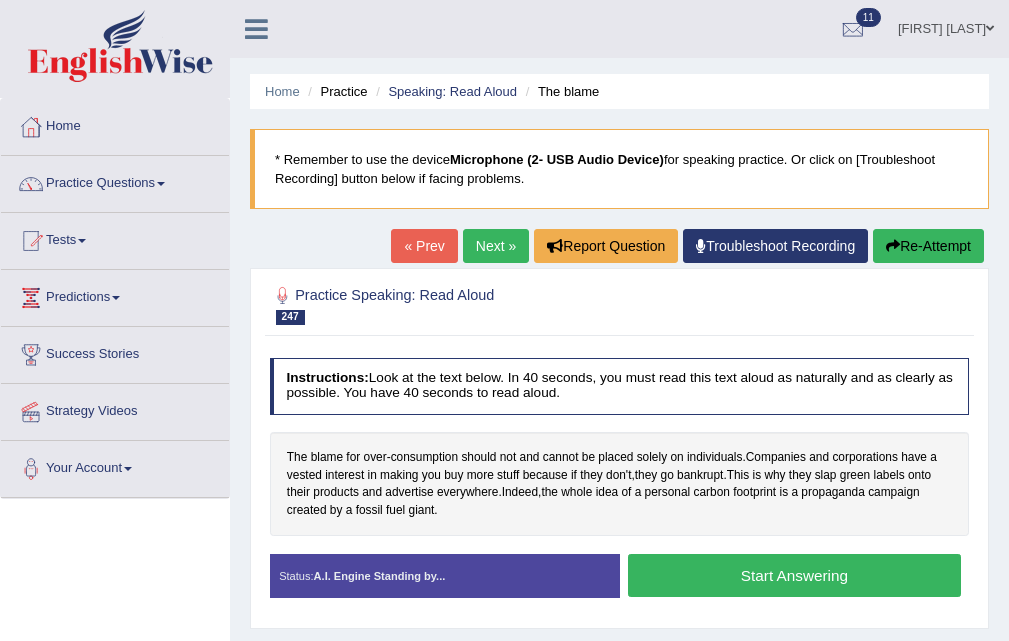 scroll, scrollTop: 200, scrollLeft: 0, axis: vertical 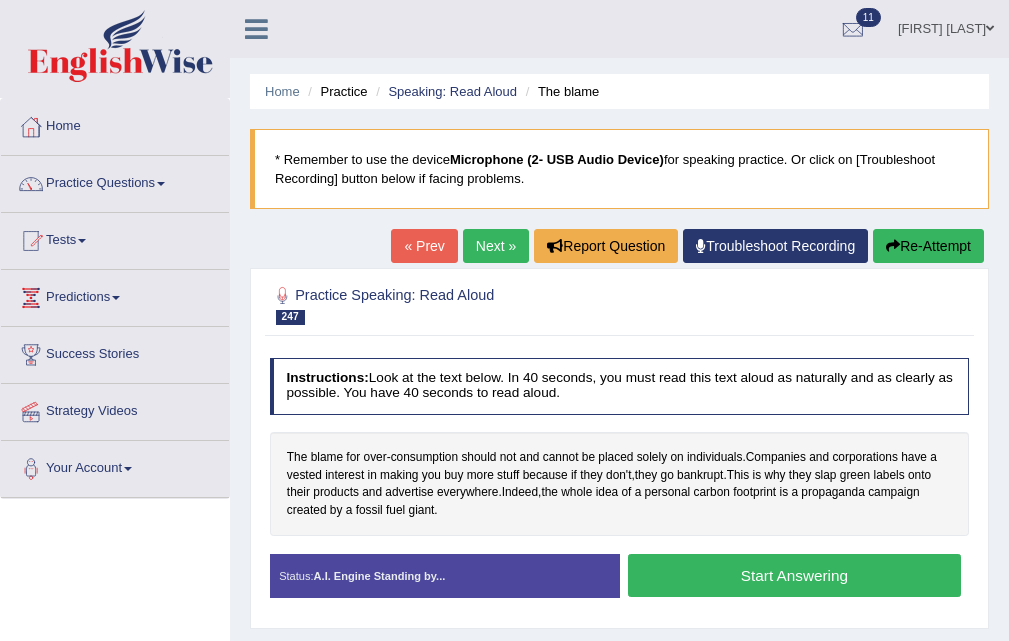 click on "Next »" at bounding box center (496, 246) 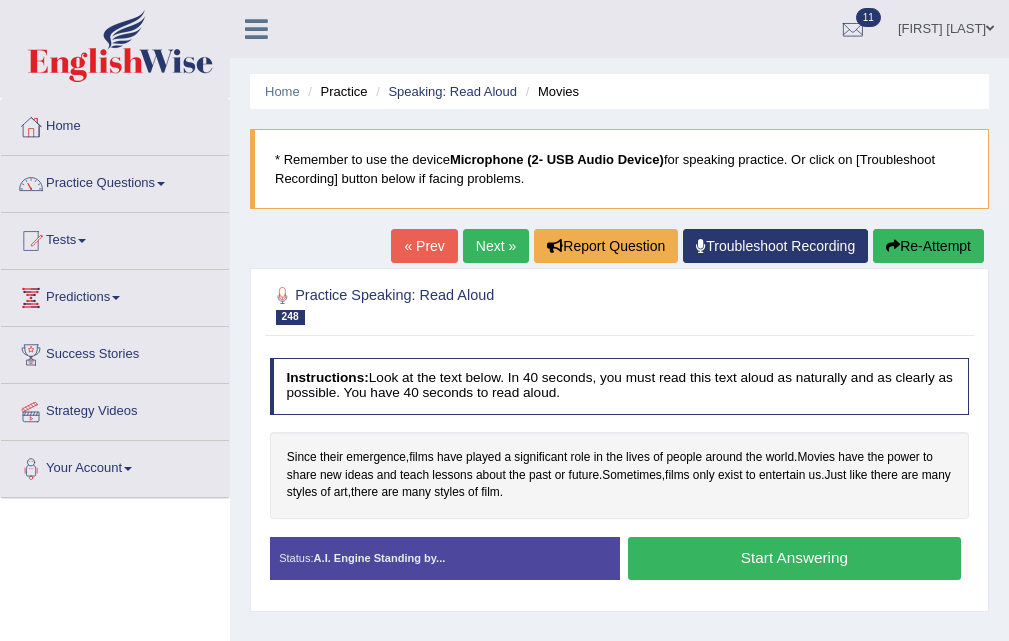 scroll, scrollTop: 0, scrollLeft: 0, axis: both 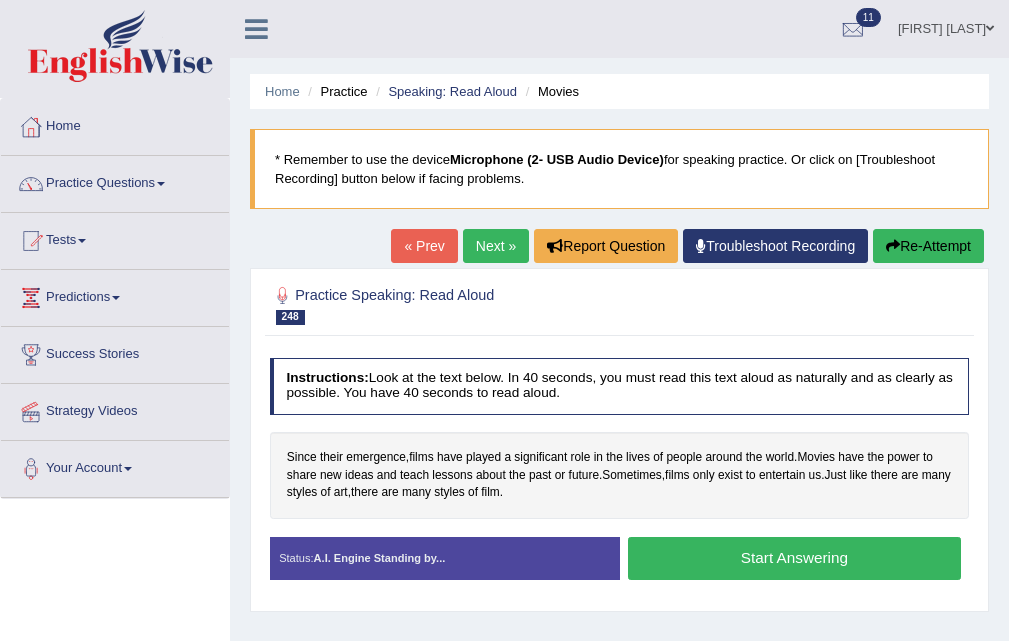 click on "Start Answering" at bounding box center [794, 558] 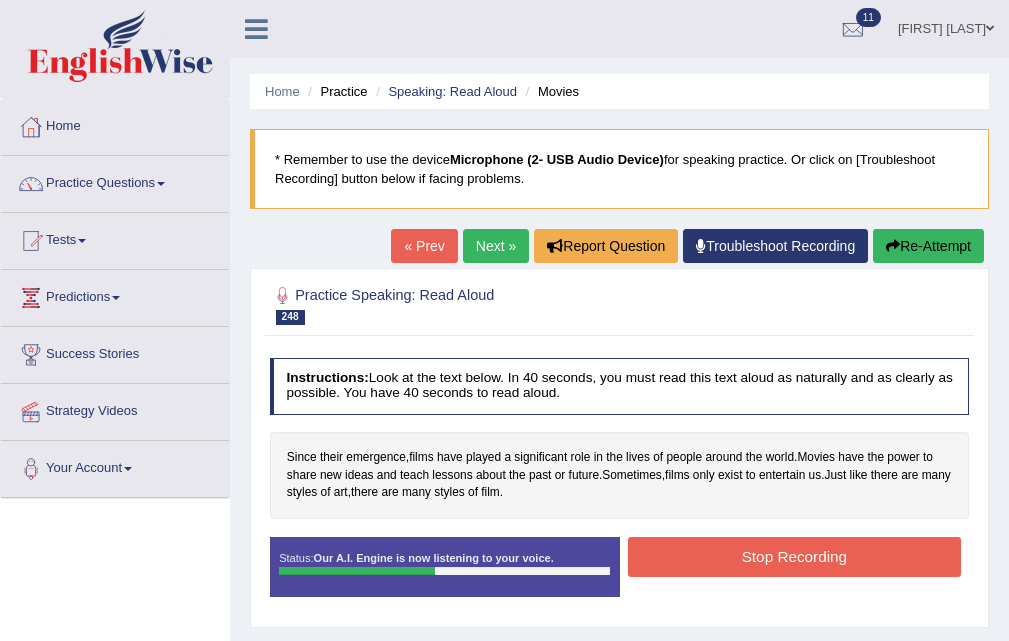 click on "Stop Recording" at bounding box center (794, 556) 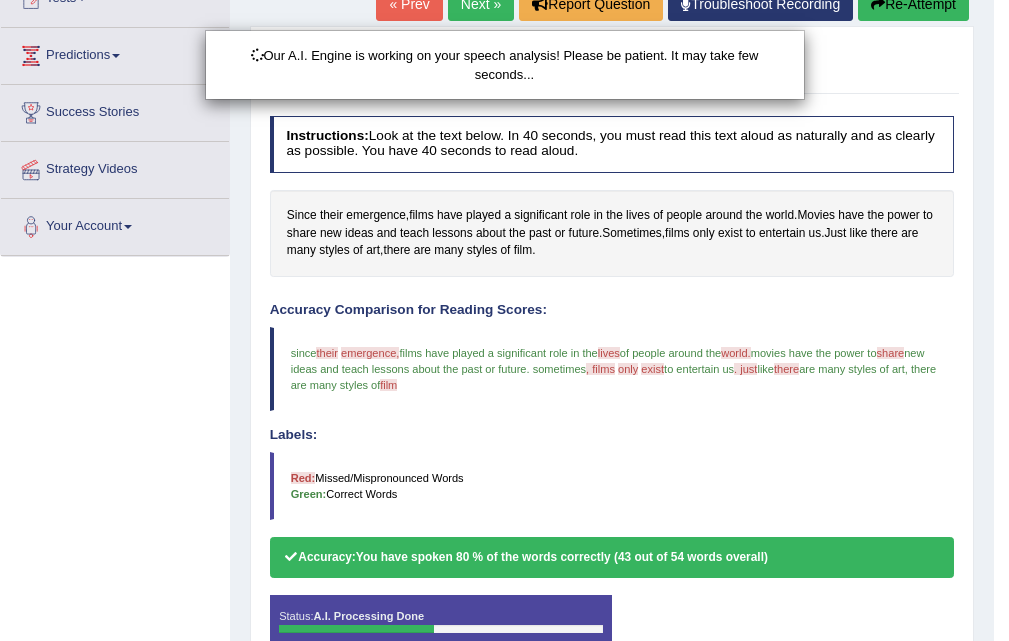 scroll, scrollTop: 409, scrollLeft: 0, axis: vertical 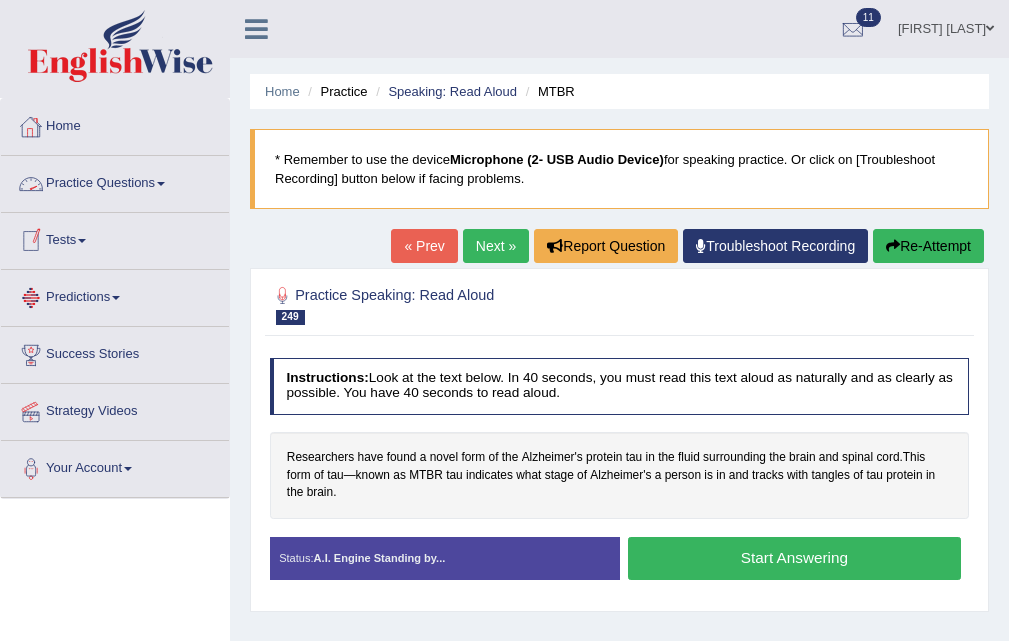 click on "Tests" at bounding box center (115, 238) 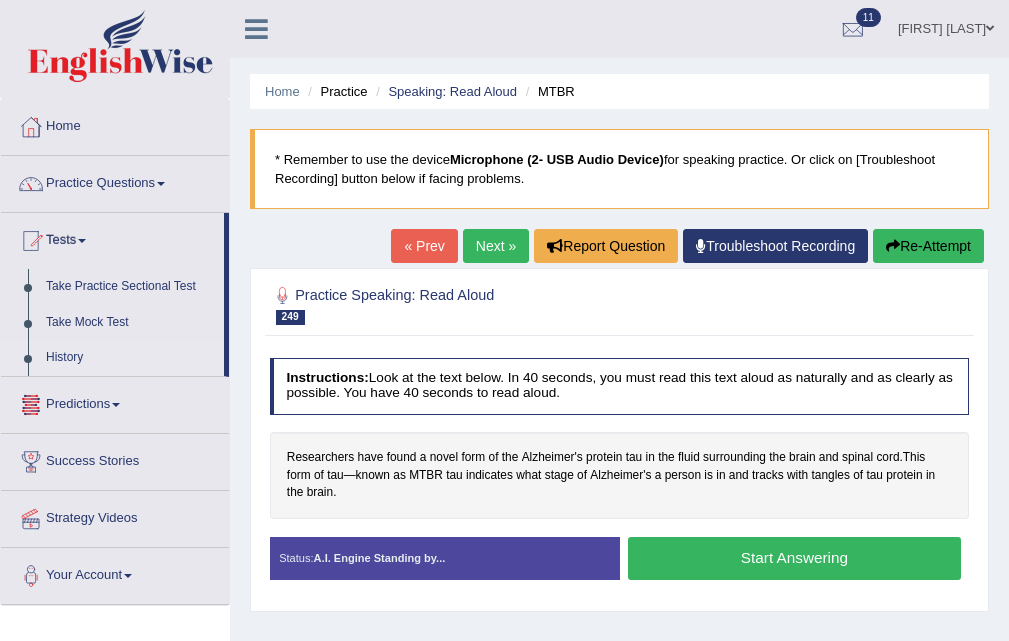 click on "History" at bounding box center (130, 358) 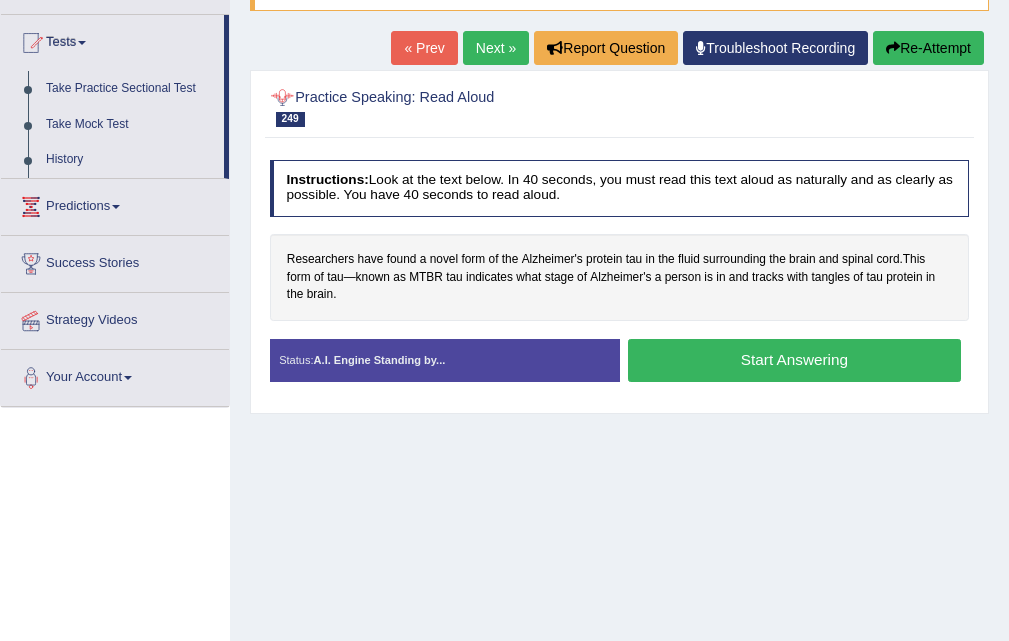 scroll, scrollTop: 200, scrollLeft: 0, axis: vertical 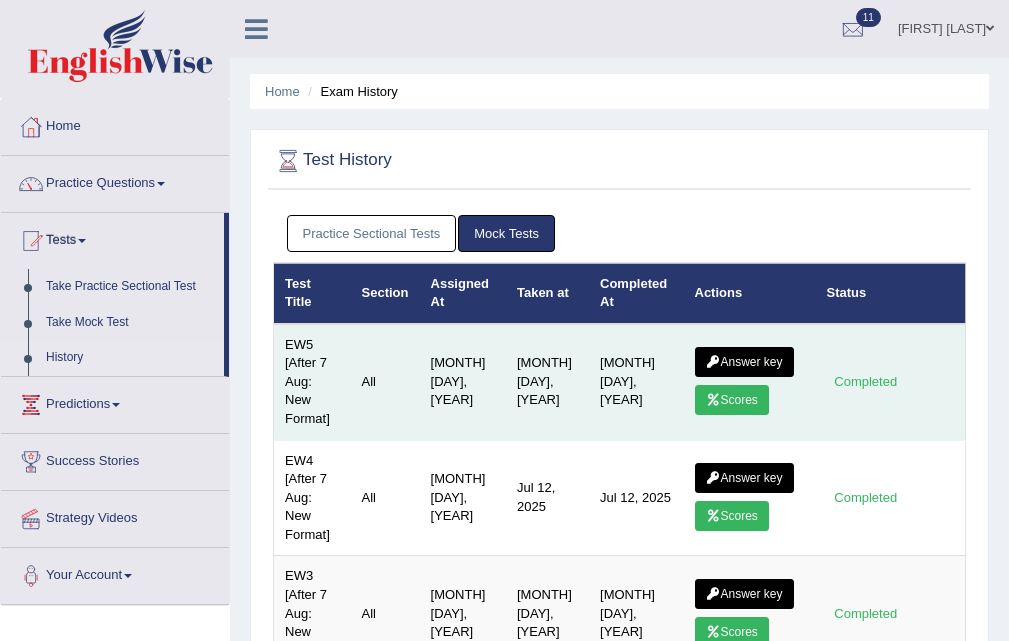 click on "Answer key" at bounding box center (744, 362) 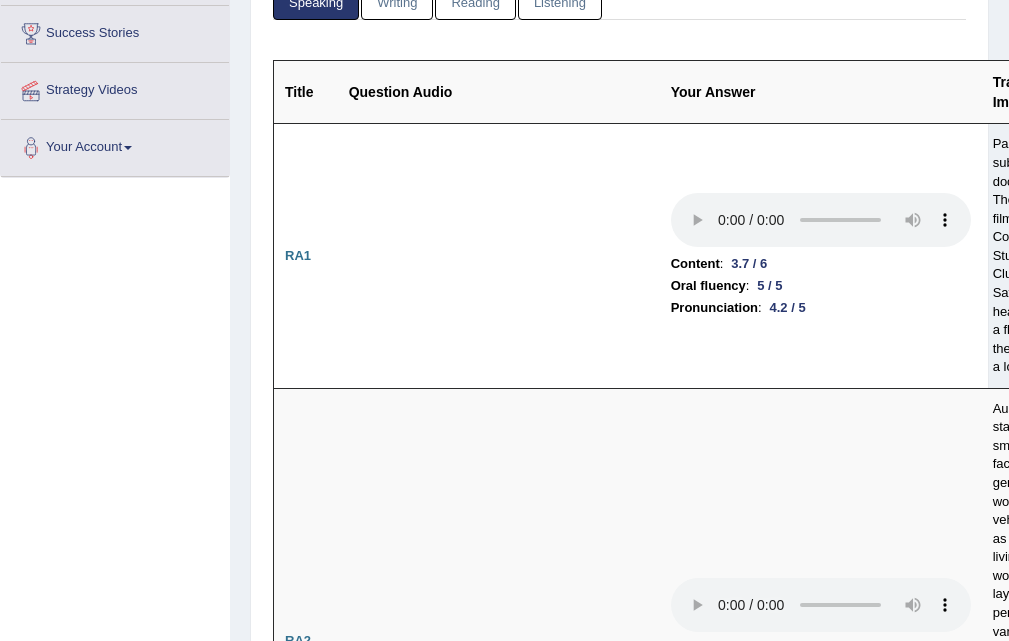 scroll, scrollTop: 0, scrollLeft: 0, axis: both 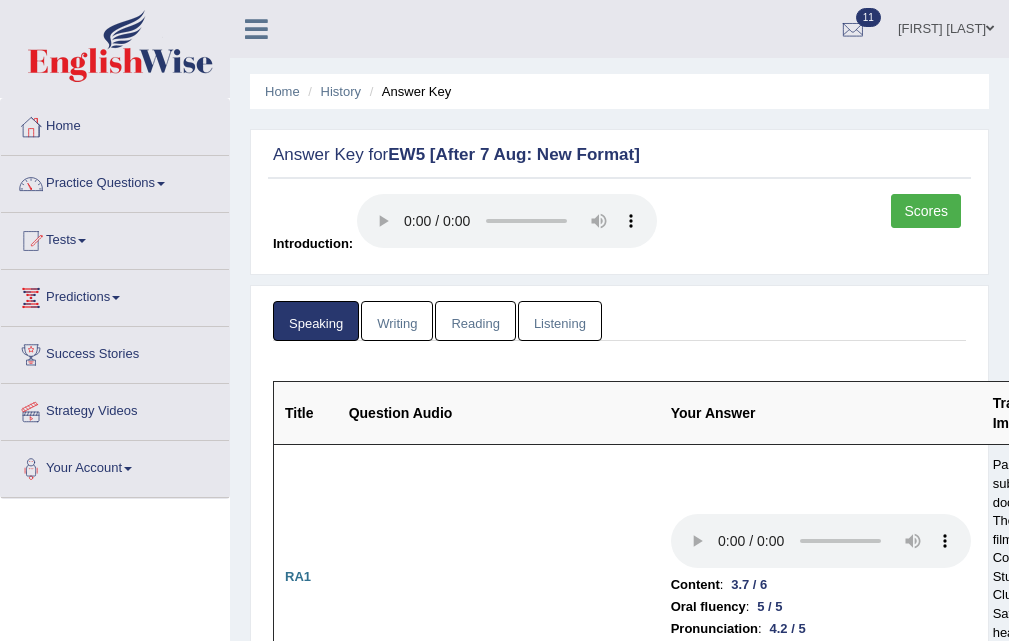 click on "Writing" at bounding box center [397, 321] 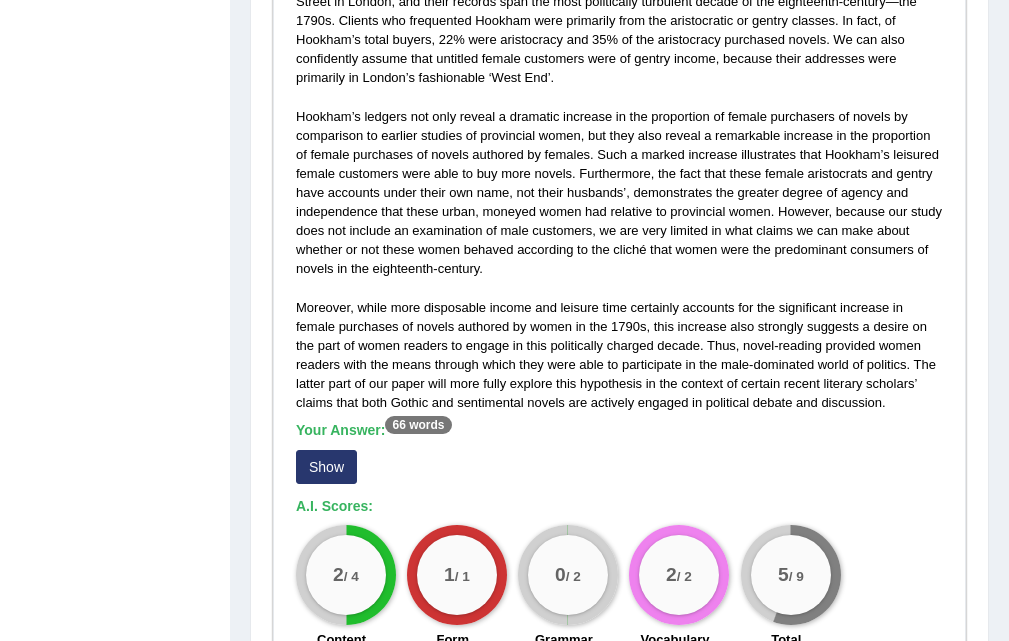 scroll, scrollTop: 500, scrollLeft: 0, axis: vertical 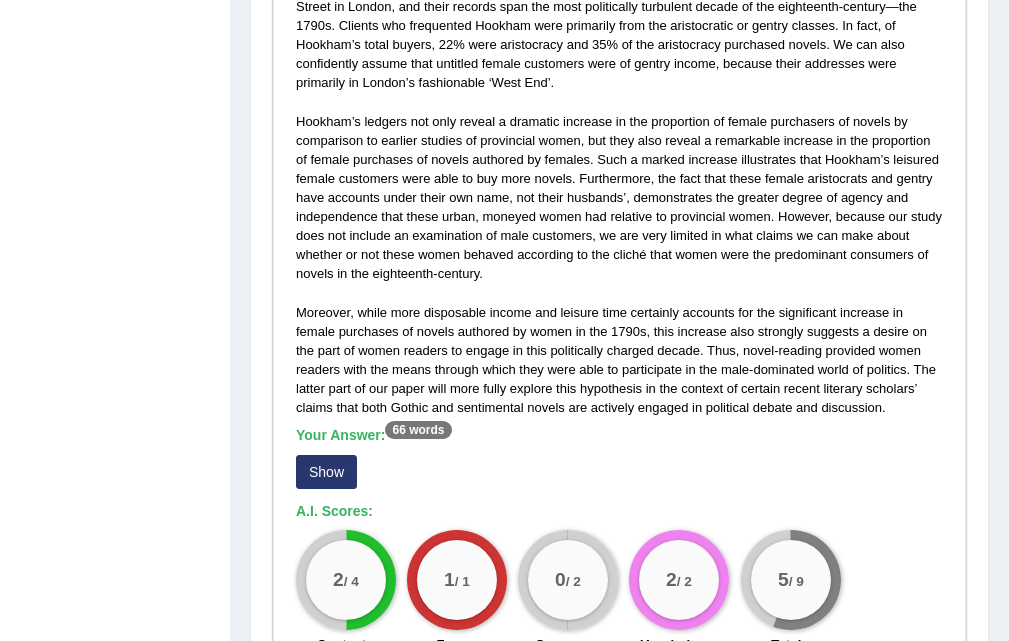 click on "Show" at bounding box center (326, 472) 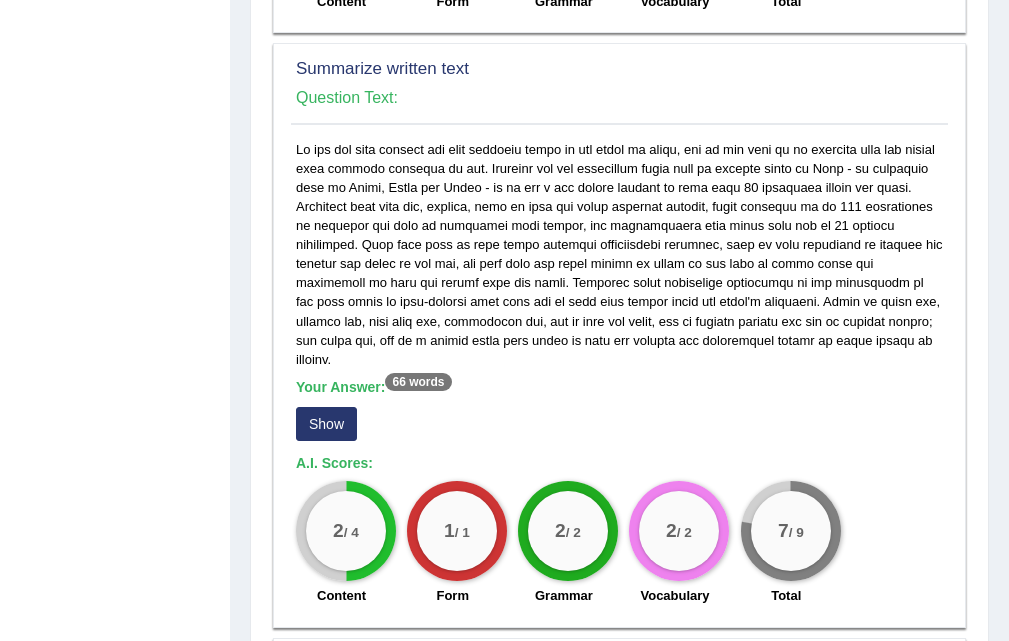 scroll, scrollTop: 1200, scrollLeft: 0, axis: vertical 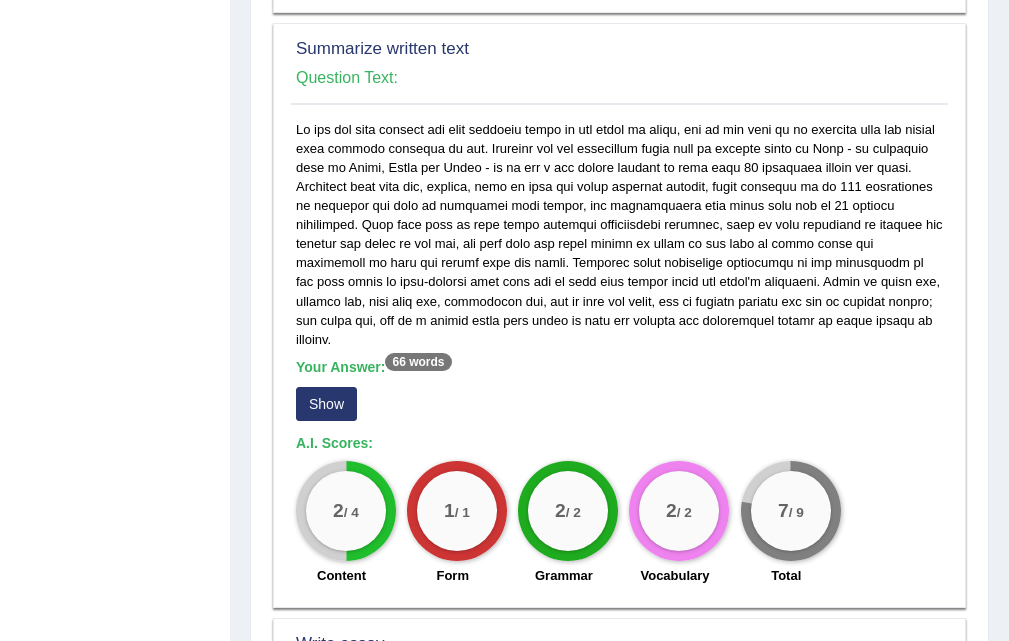 click on "Show" at bounding box center (326, 404) 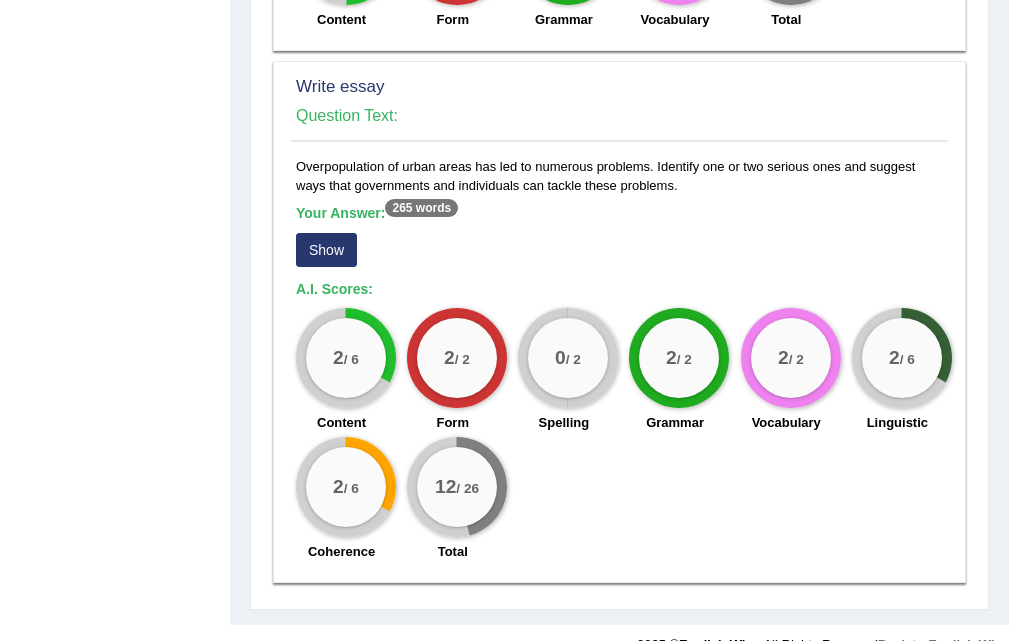 scroll, scrollTop: 1809, scrollLeft: 0, axis: vertical 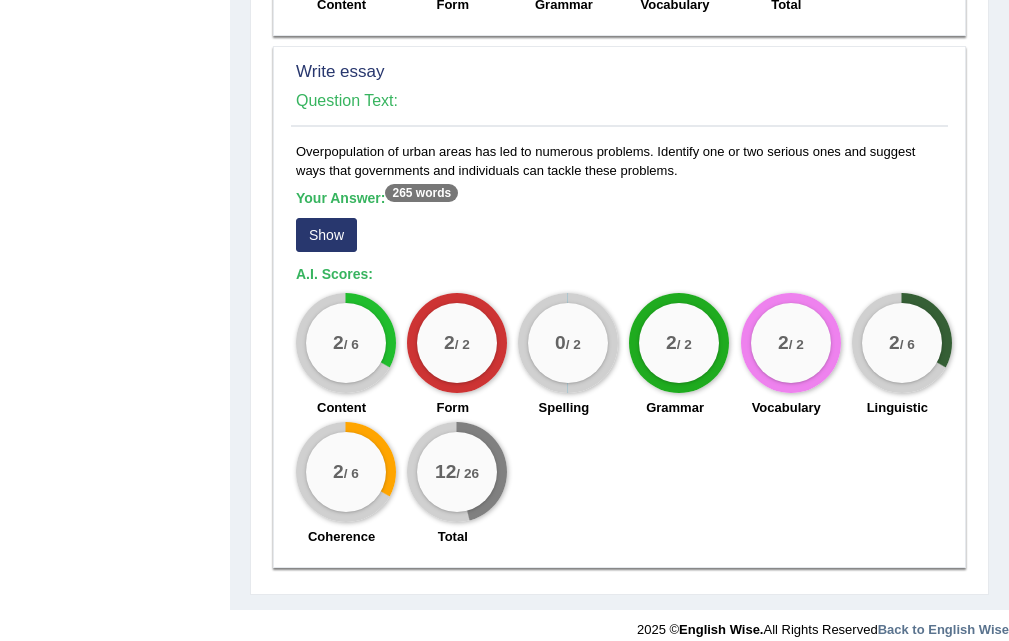 click on "Show" at bounding box center [326, 235] 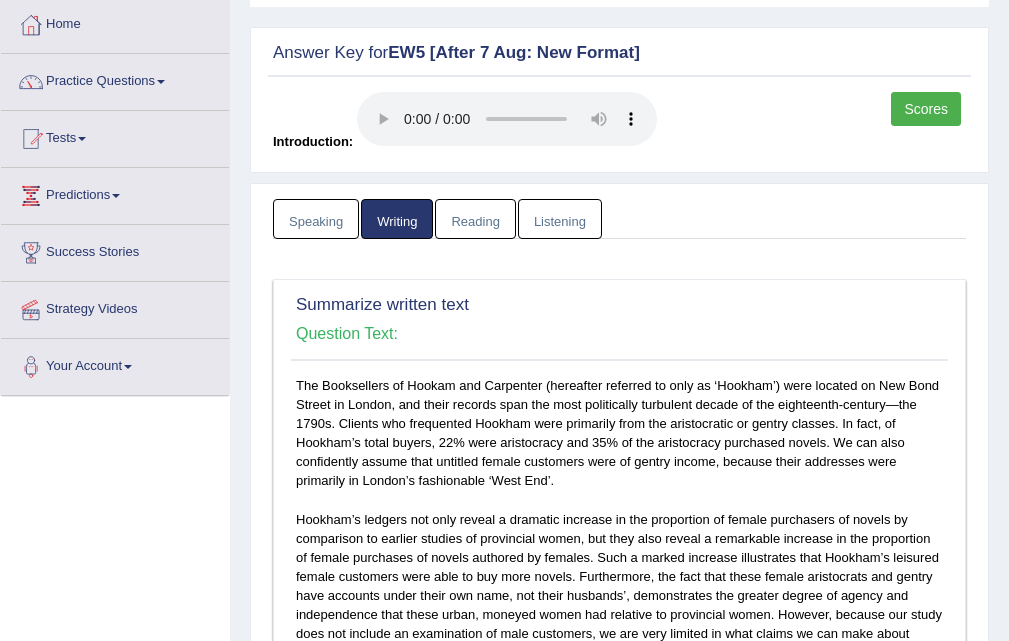 scroll, scrollTop: 0, scrollLeft: 0, axis: both 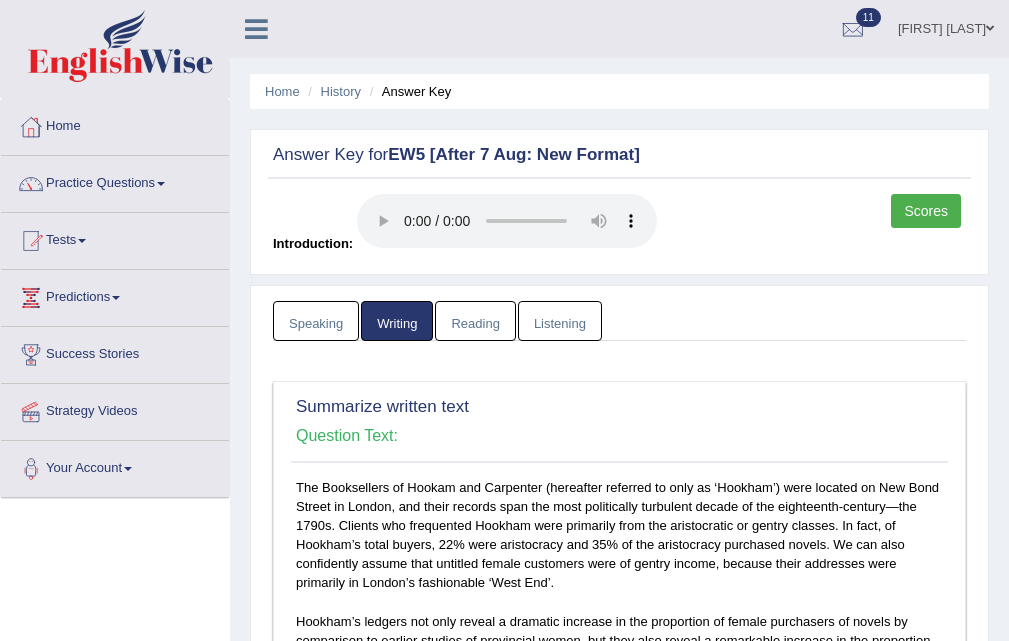 click on "Reading" at bounding box center (475, 321) 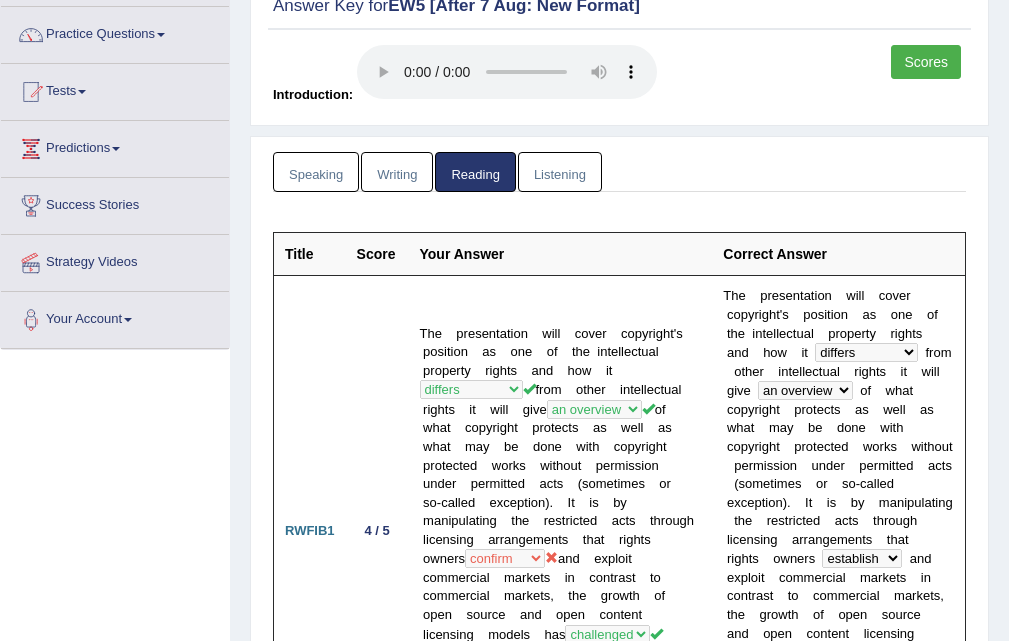 scroll, scrollTop: 0, scrollLeft: 0, axis: both 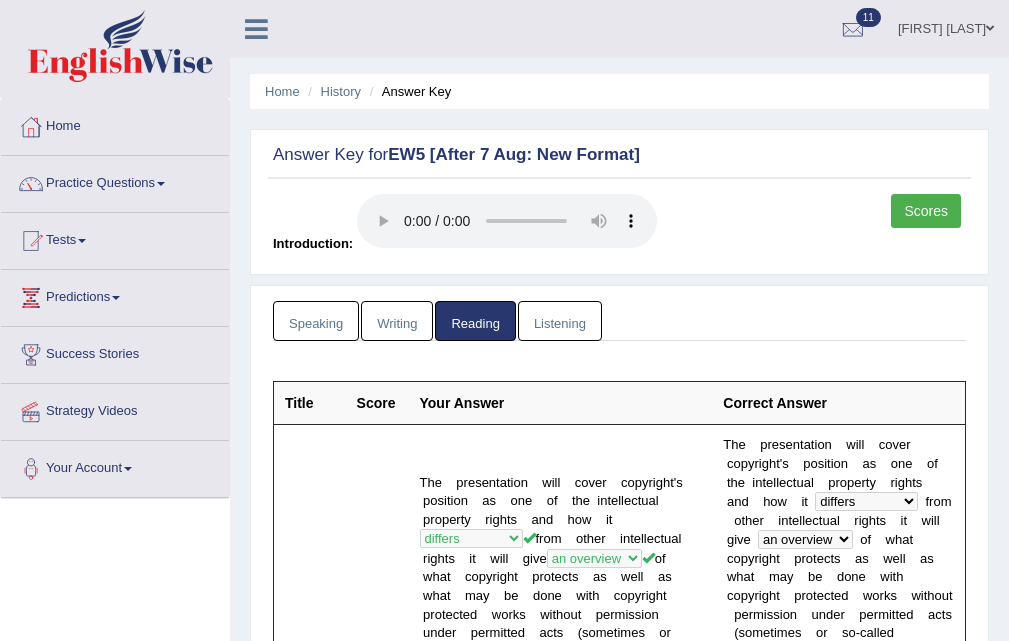 click on "Listening" at bounding box center (560, 321) 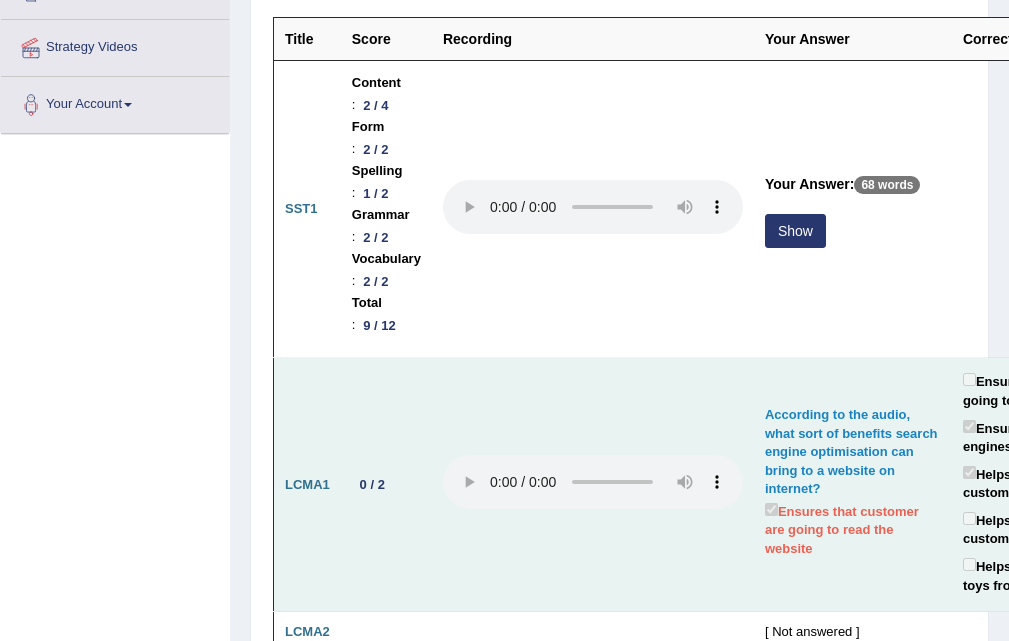 scroll, scrollTop: 400, scrollLeft: 0, axis: vertical 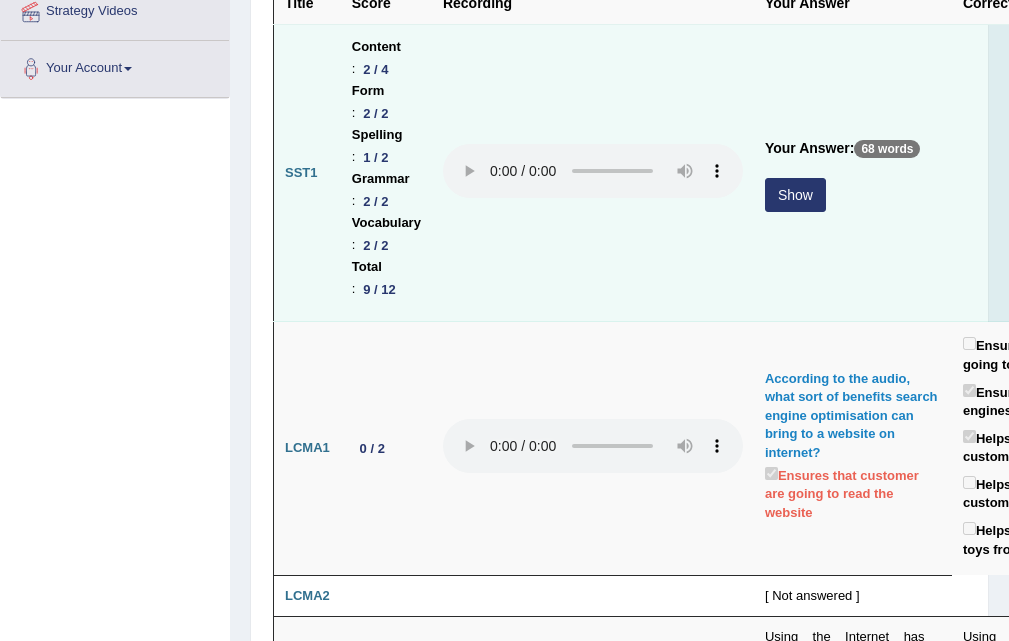 click on "Show" at bounding box center [795, 195] 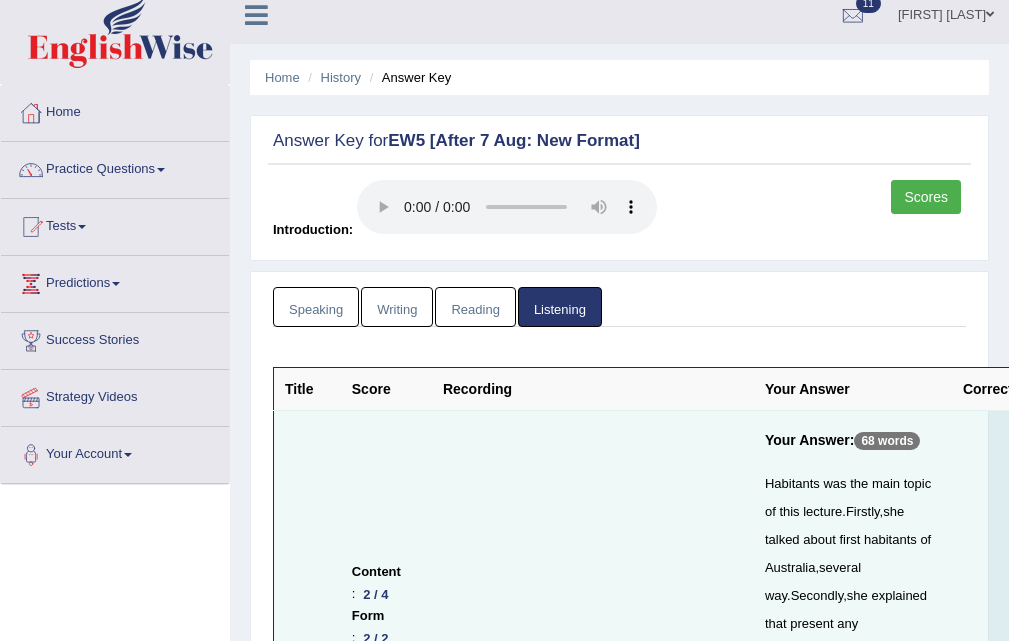 scroll, scrollTop: 0, scrollLeft: 0, axis: both 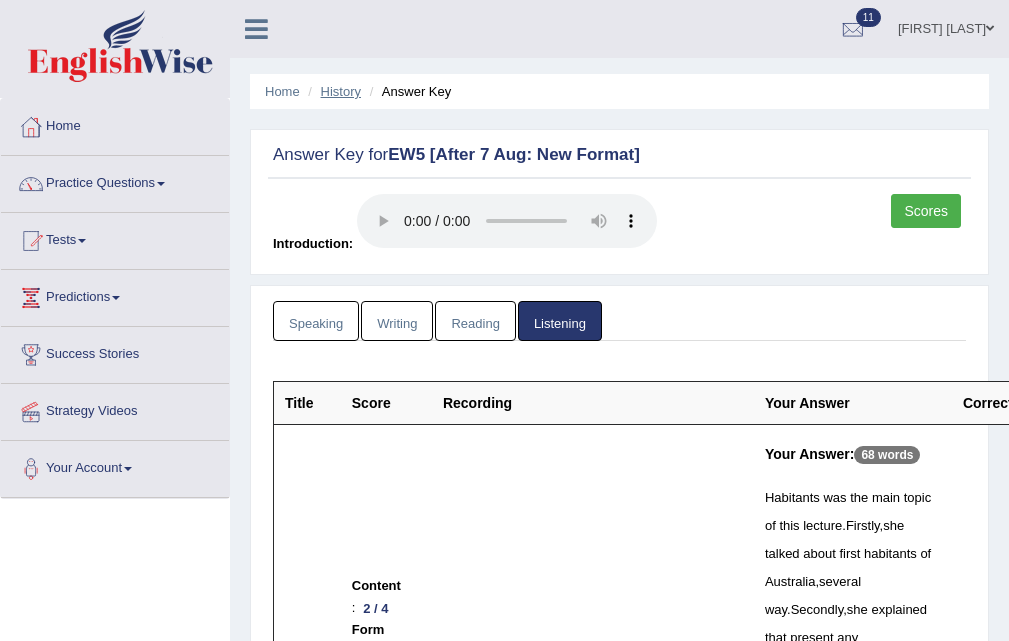 click on "History" at bounding box center (341, 91) 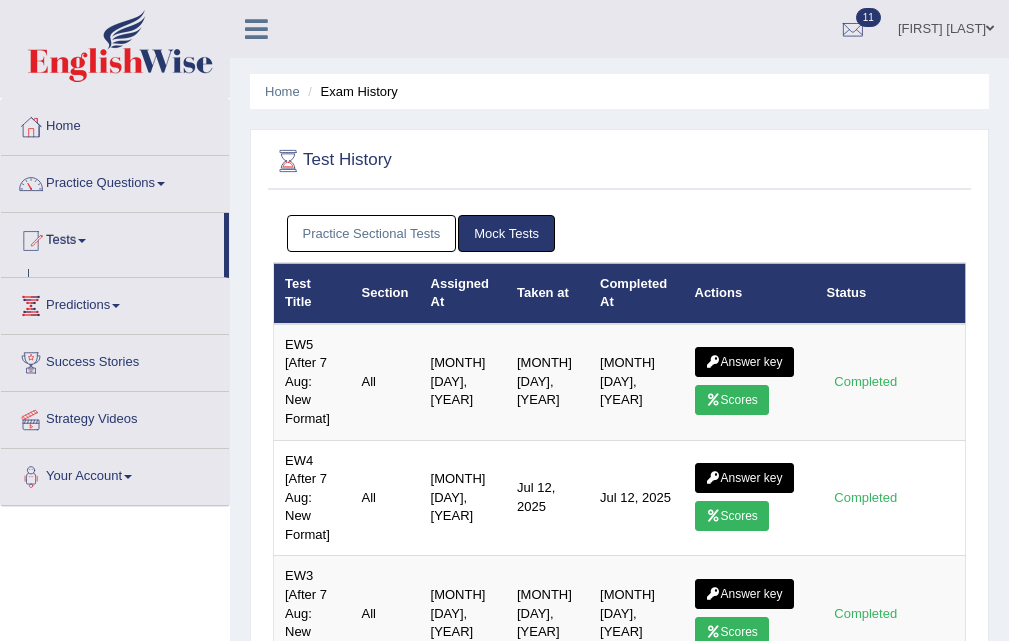scroll, scrollTop: 0, scrollLeft: 0, axis: both 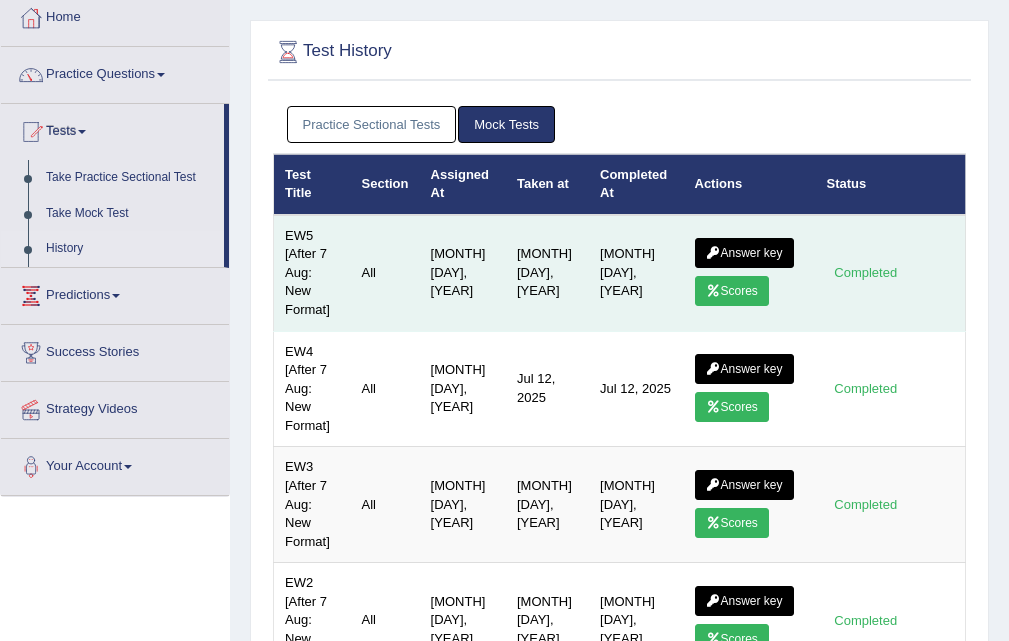 click on "Scores" at bounding box center (732, 291) 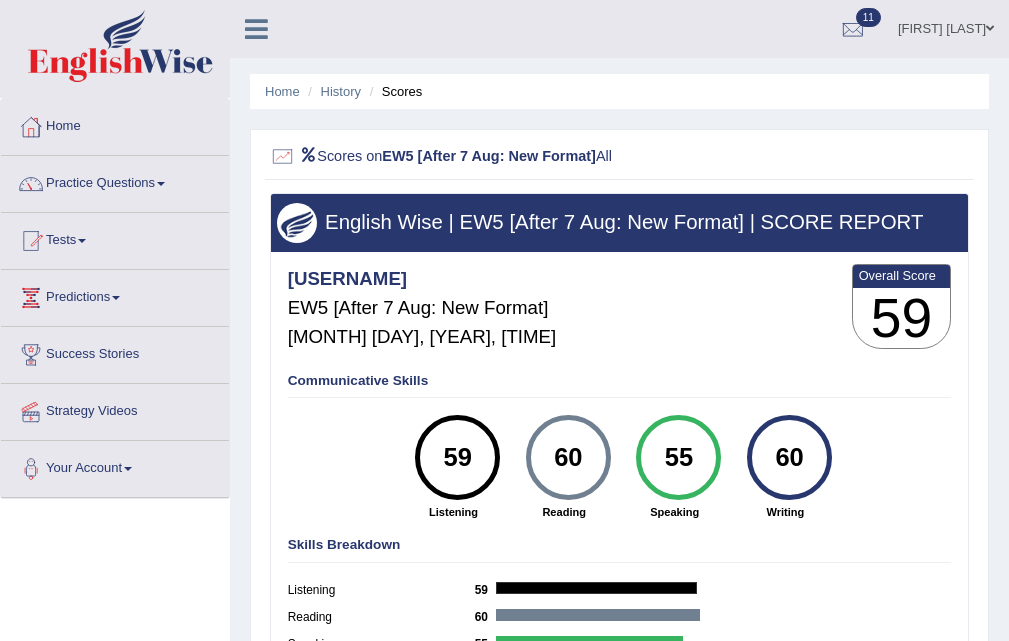 scroll, scrollTop: 0, scrollLeft: 0, axis: both 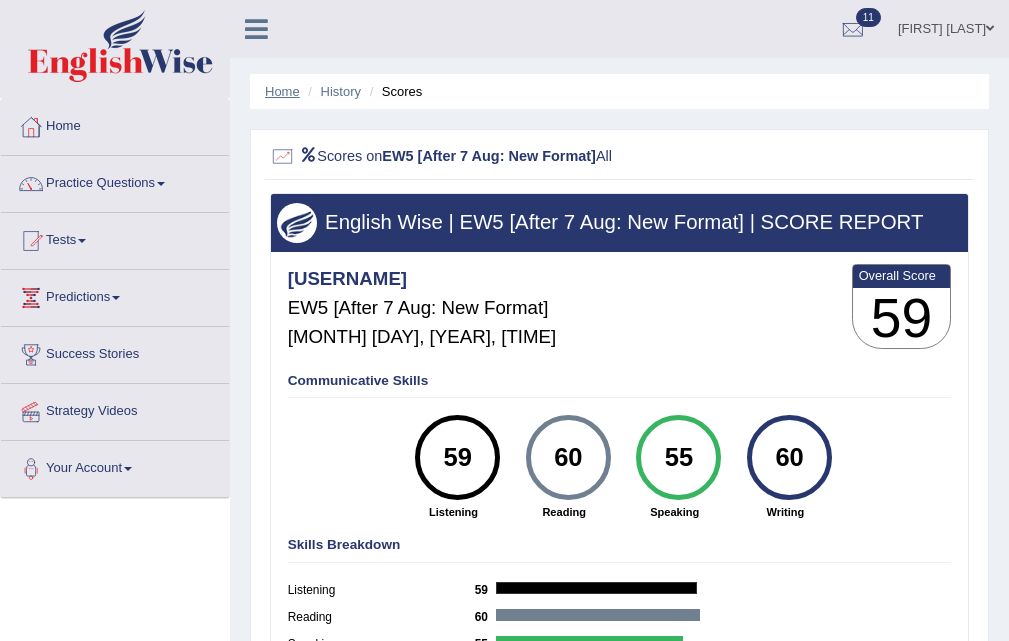 click on "Home" at bounding box center (282, 91) 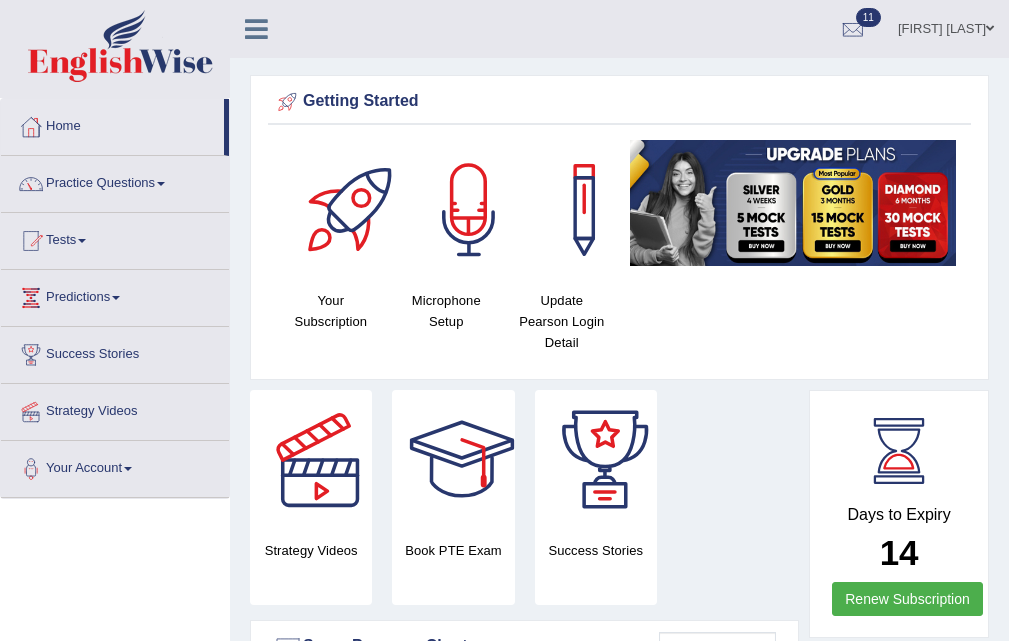 scroll, scrollTop: 0, scrollLeft: 0, axis: both 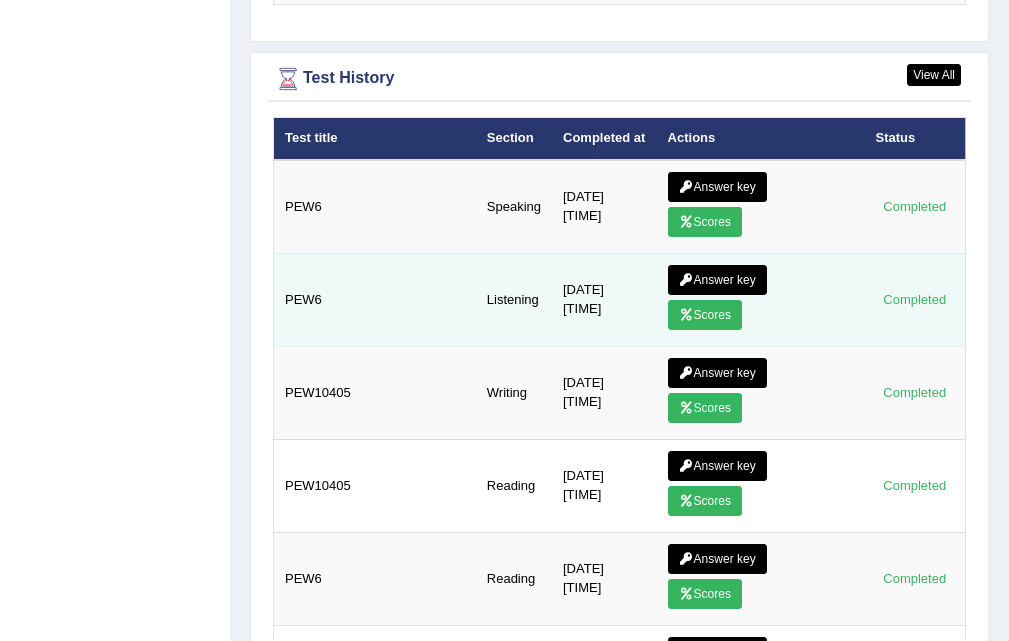 click on "Answer key" at bounding box center (717, 280) 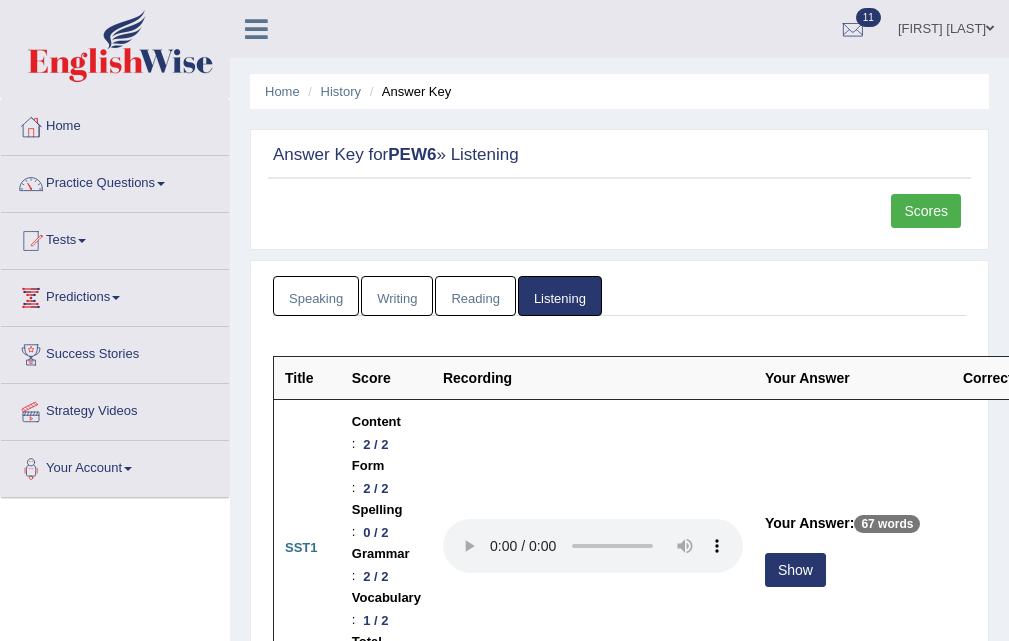 scroll, scrollTop: 198, scrollLeft: 0, axis: vertical 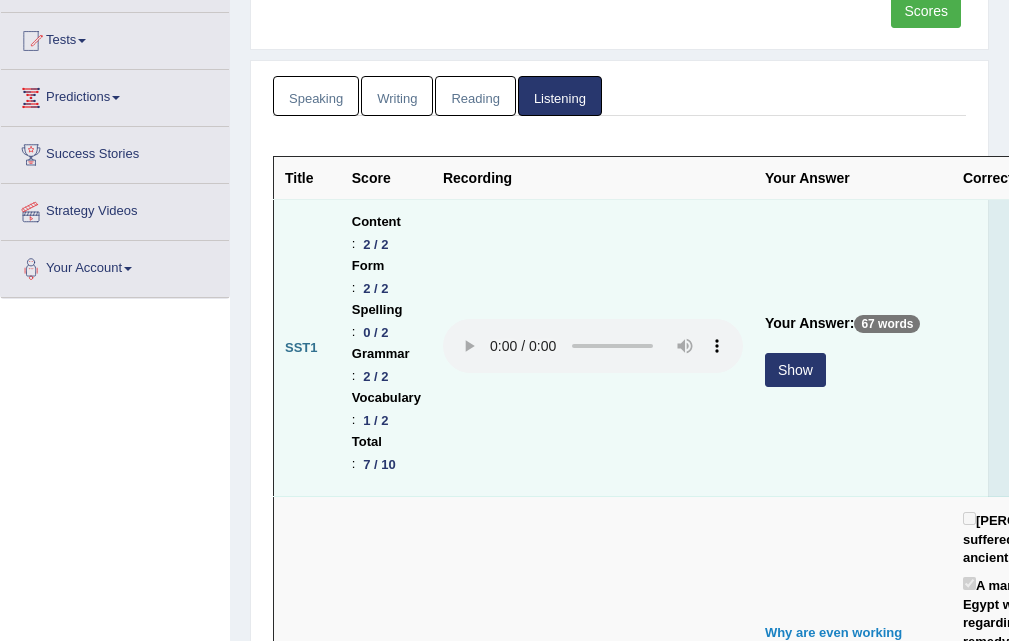 click on "Show" at bounding box center (795, 370) 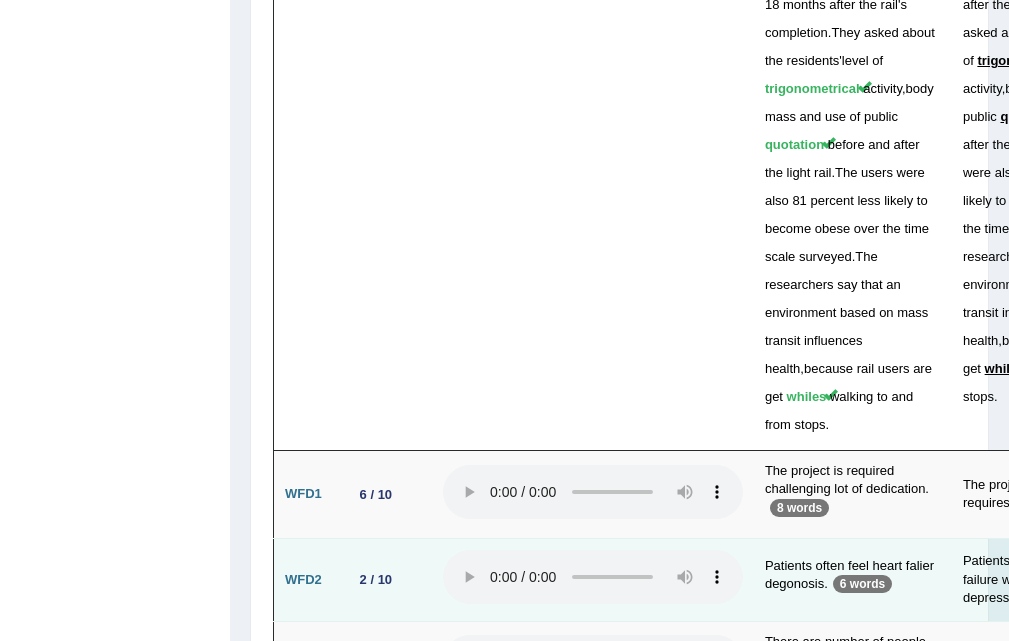 scroll, scrollTop: 5775, scrollLeft: 0, axis: vertical 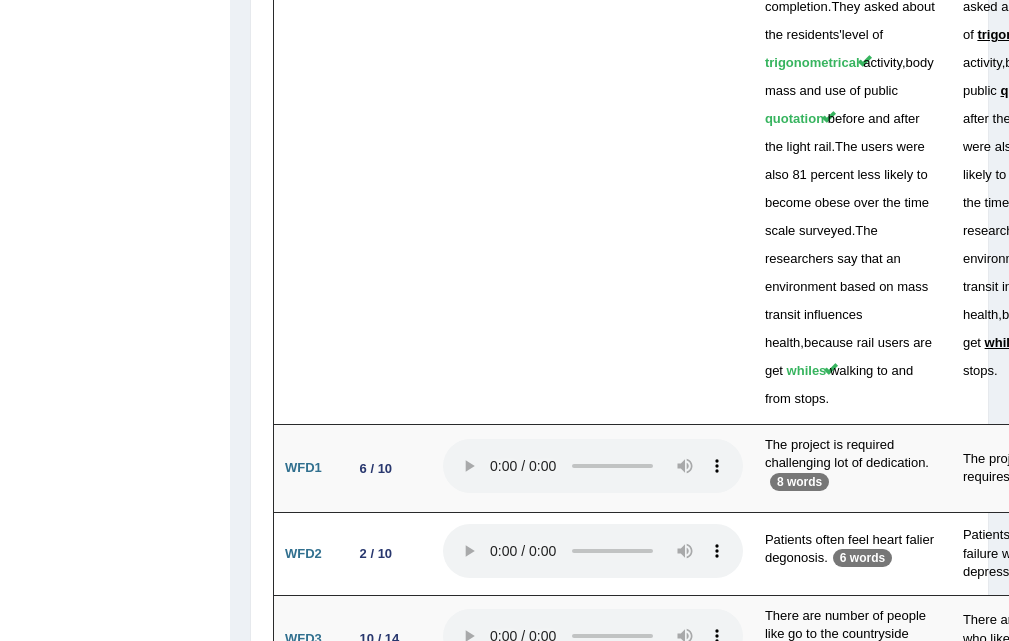 click on "Toggle navigation
Home
Practice Questions   Speaking Practice Read Aloud
Repeat Sentence
Describe Image
Re-tell Lecture
Answer Short Question
Summarize Group Discussion
Respond To A Situation
Writing Practice  Summarize Written Text
Write Essay
Reading Practice  Reading & Writing: Fill In The Blanks
Choose Multiple Answers
Re-order Paragraphs
Fill In The Blanks
Choose Single Answer
Listening Practice  Summarize Spoken Text
Highlight Incorrect Words
Highlight Correct Summary
Select Missing Word
Choose Single Answer
Choose Multiple Answers
Fill In The Blanks
Write From Dictation
Pronunciation
Tests  Take Practice Sectional Test
Take Mock Test" at bounding box center (504, -2456) 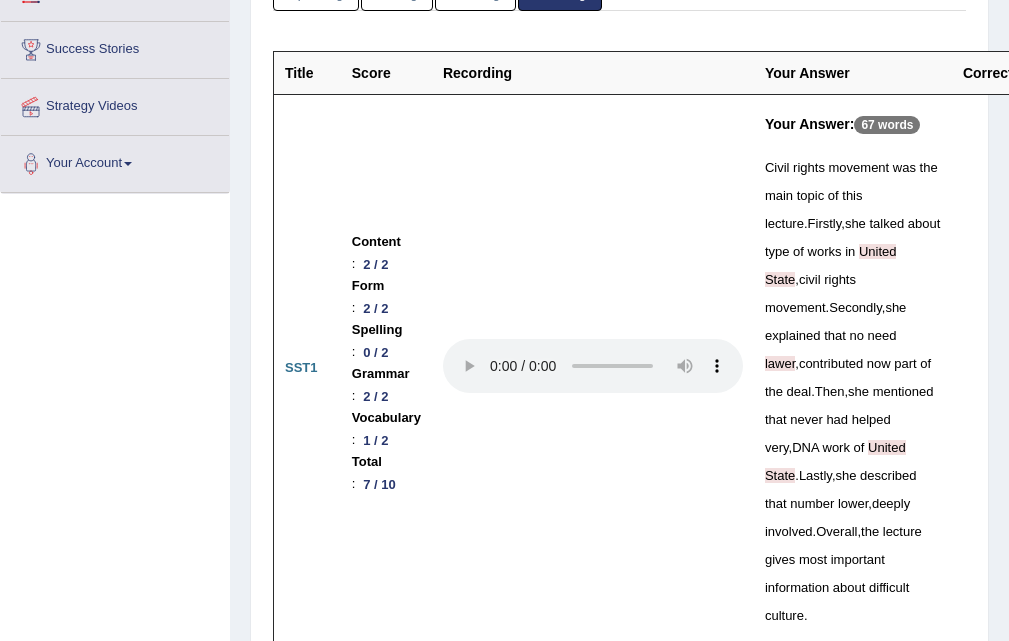 scroll, scrollTop: 0, scrollLeft: 0, axis: both 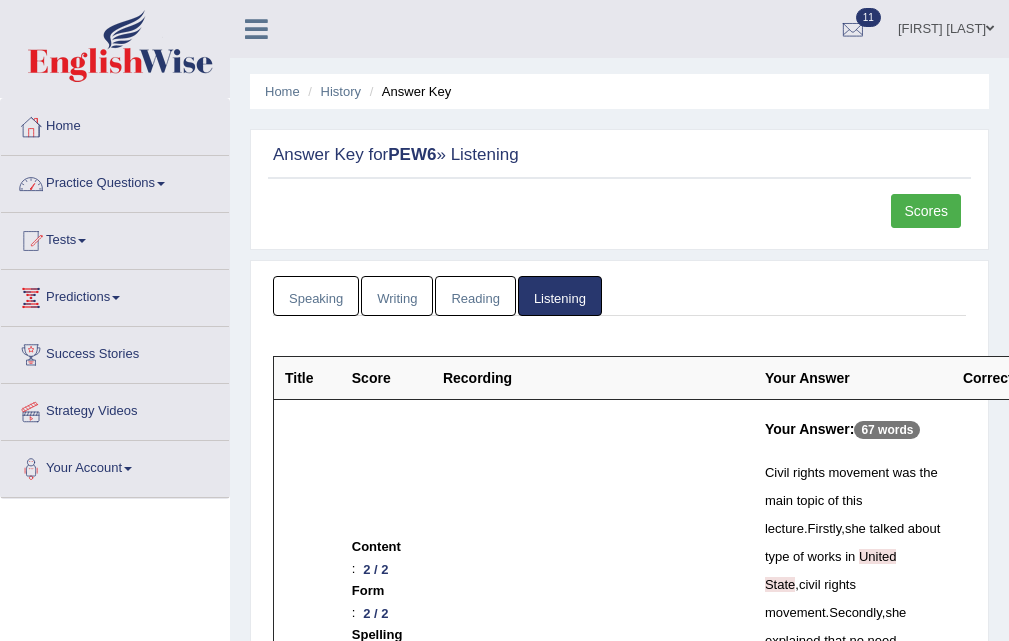 click on "Practice Questions" at bounding box center (115, 181) 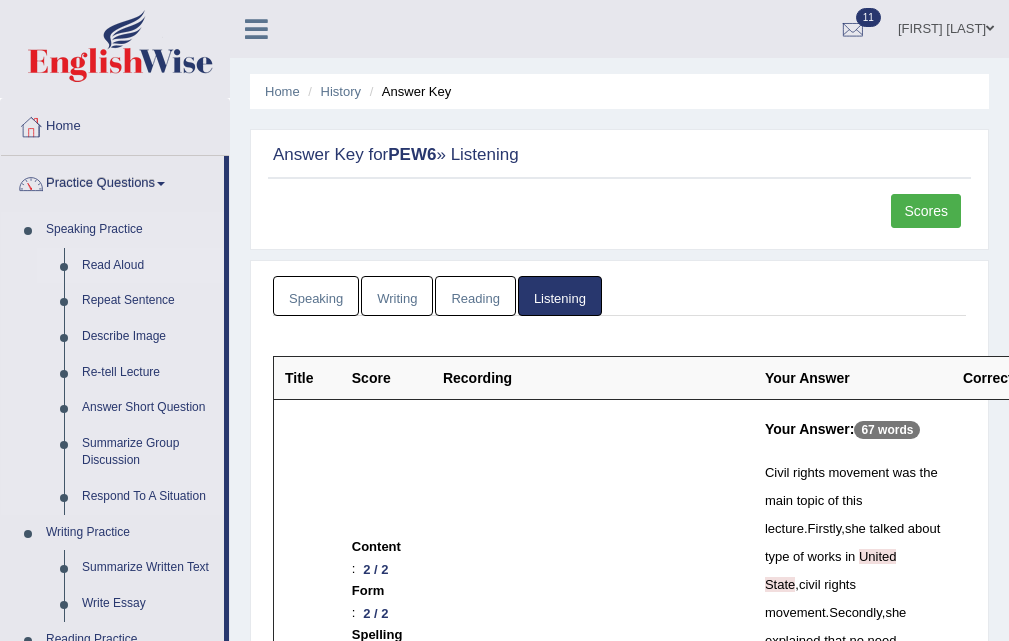 click on "Read Aloud" at bounding box center [148, 266] 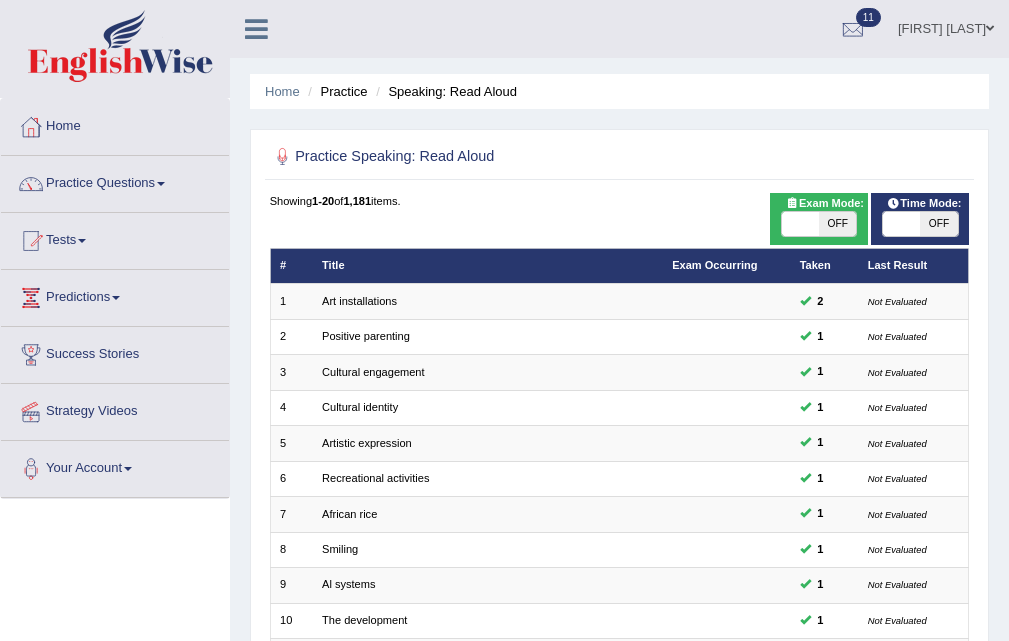 scroll, scrollTop: 500, scrollLeft: 0, axis: vertical 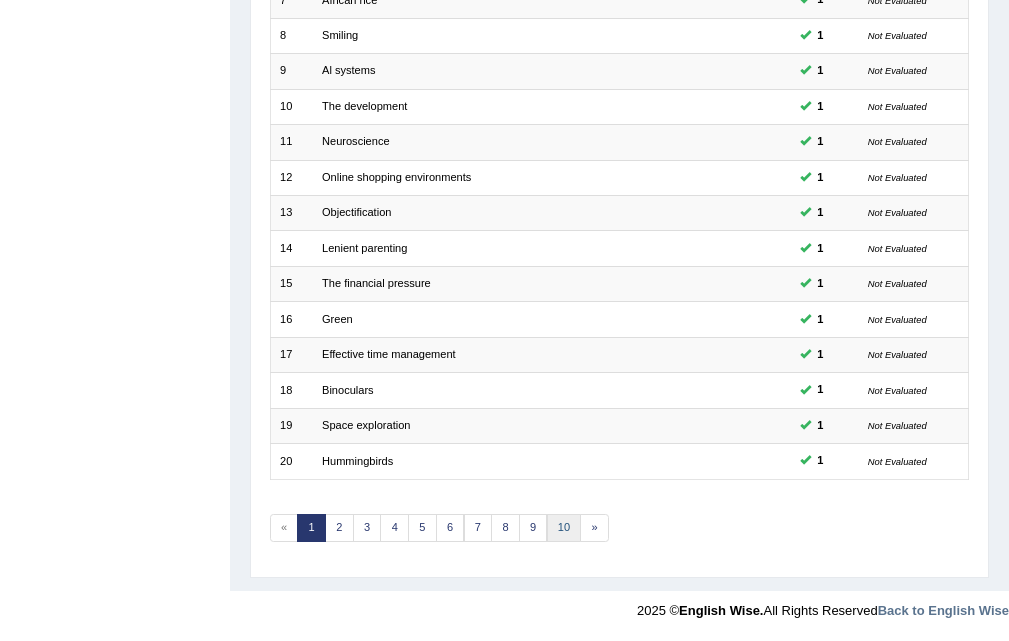click on "10" at bounding box center (564, 528) 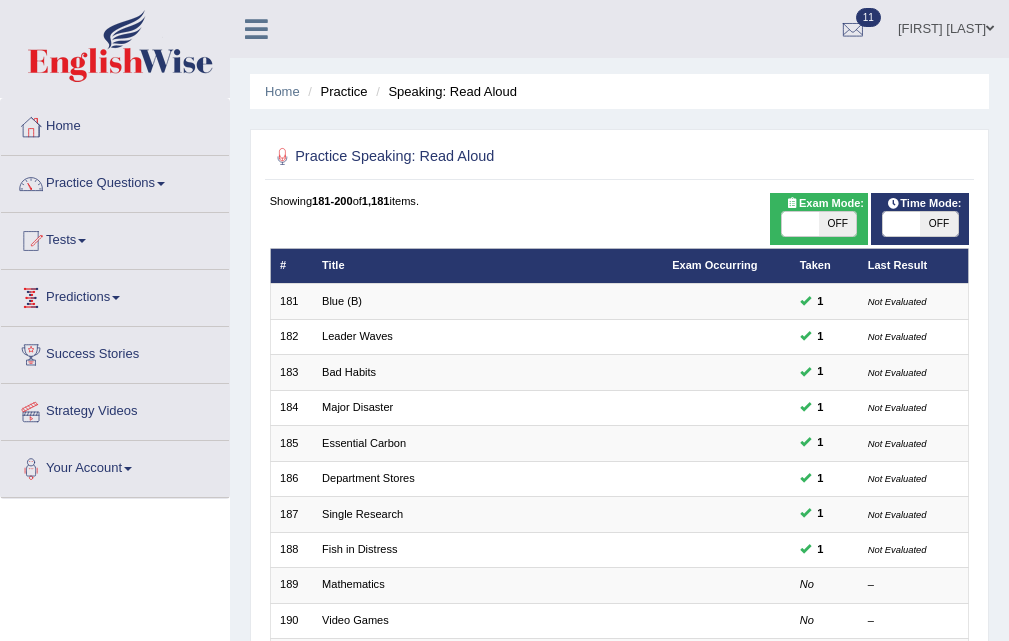 scroll, scrollTop: 0, scrollLeft: 0, axis: both 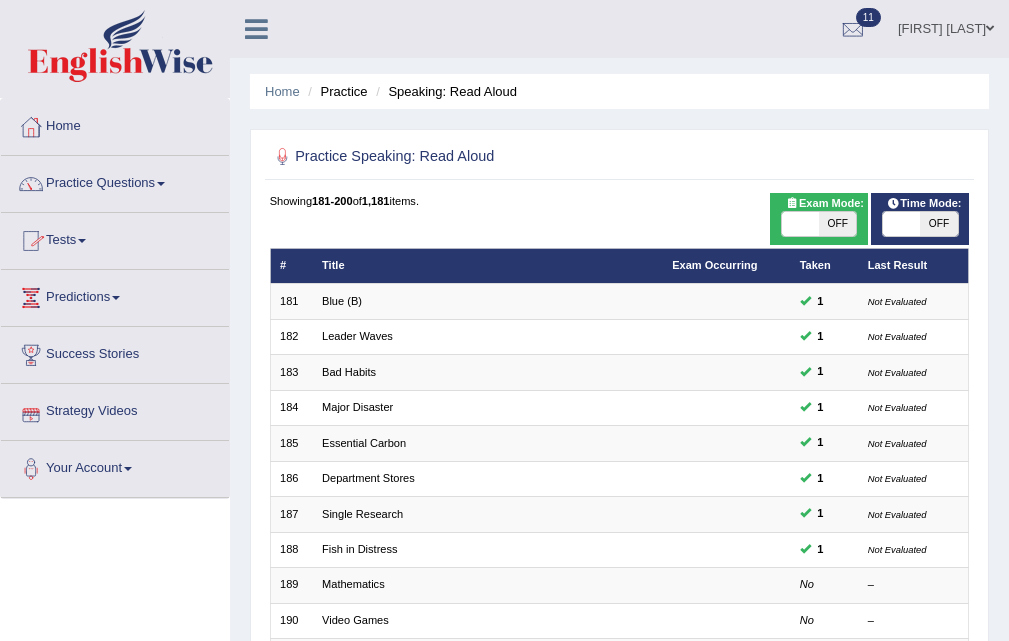click on "Success Stories" at bounding box center [115, 352] 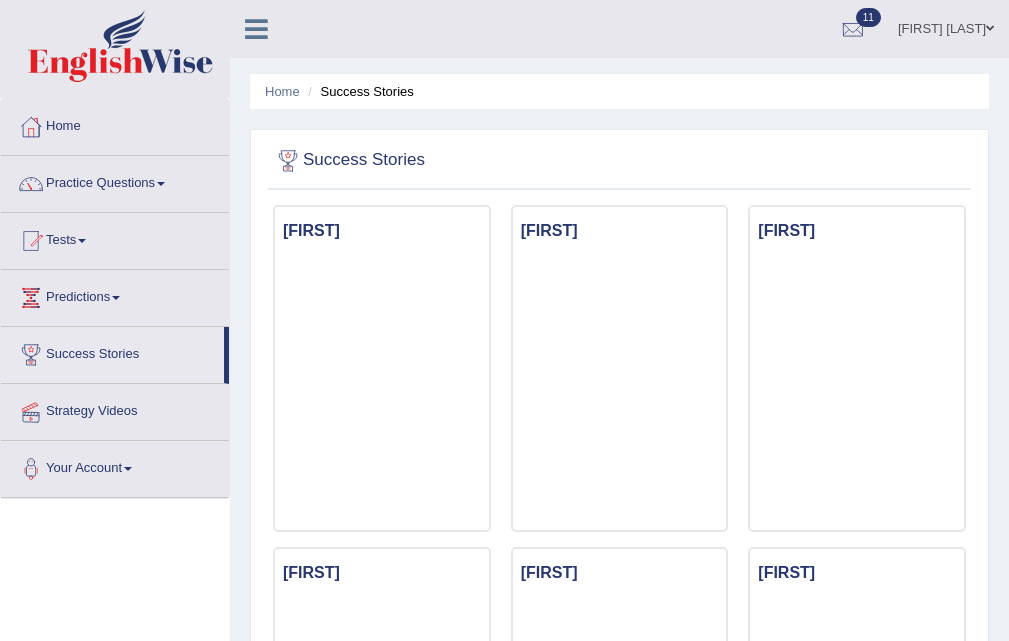 scroll, scrollTop: 0, scrollLeft: 0, axis: both 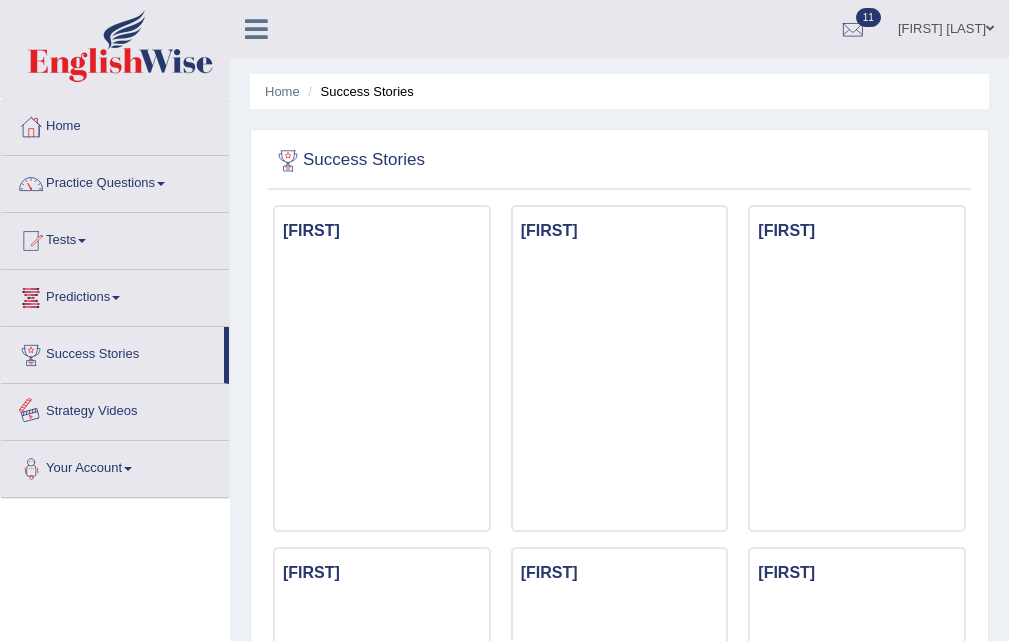 click on "Strategy Videos" at bounding box center (115, 409) 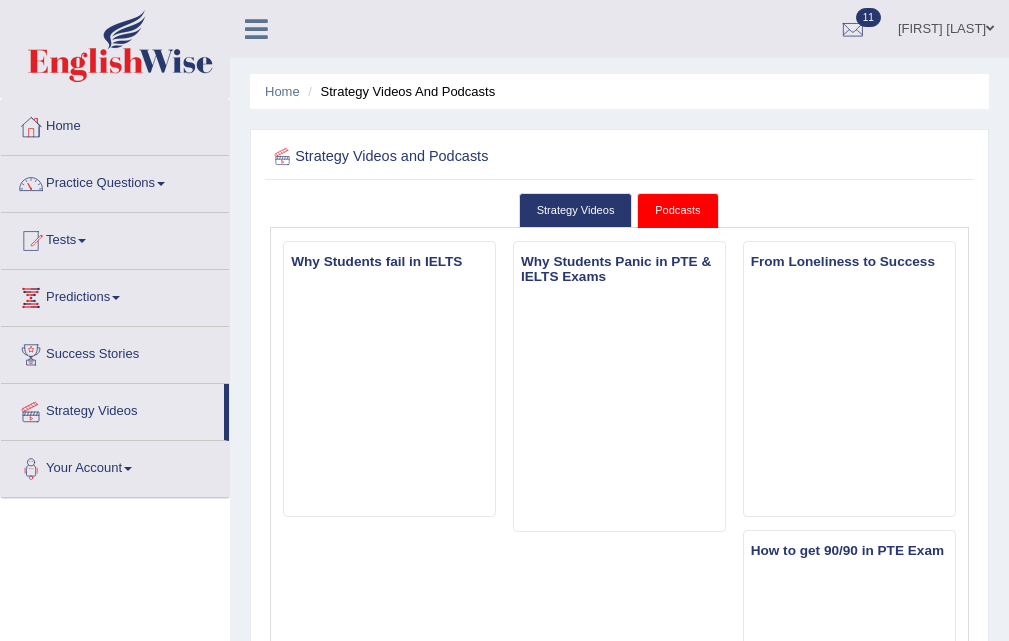 scroll, scrollTop: 100, scrollLeft: 0, axis: vertical 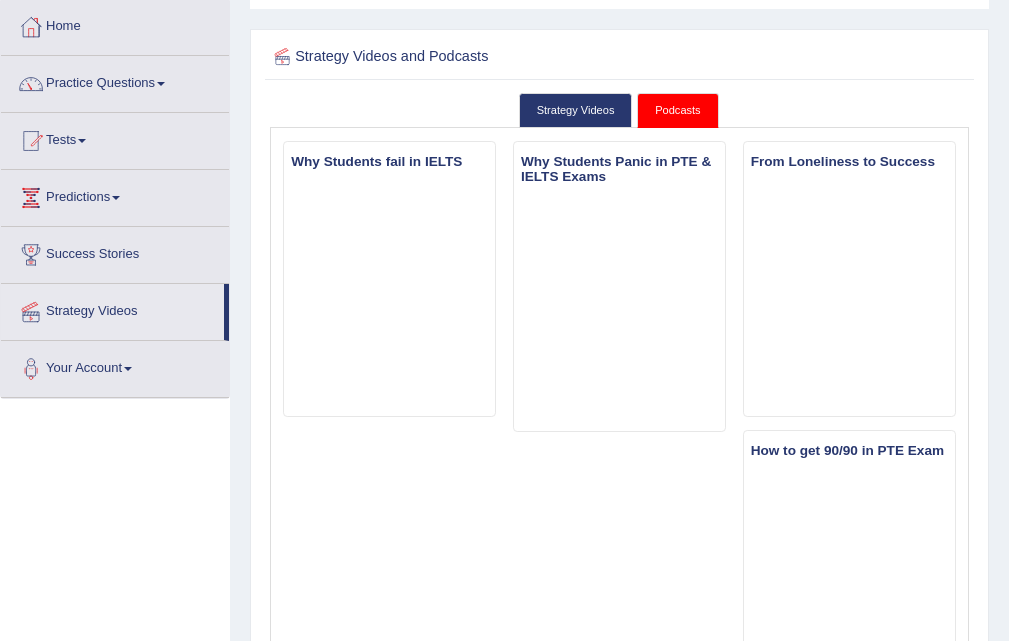 click on "Podcasts" at bounding box center [677, 110] 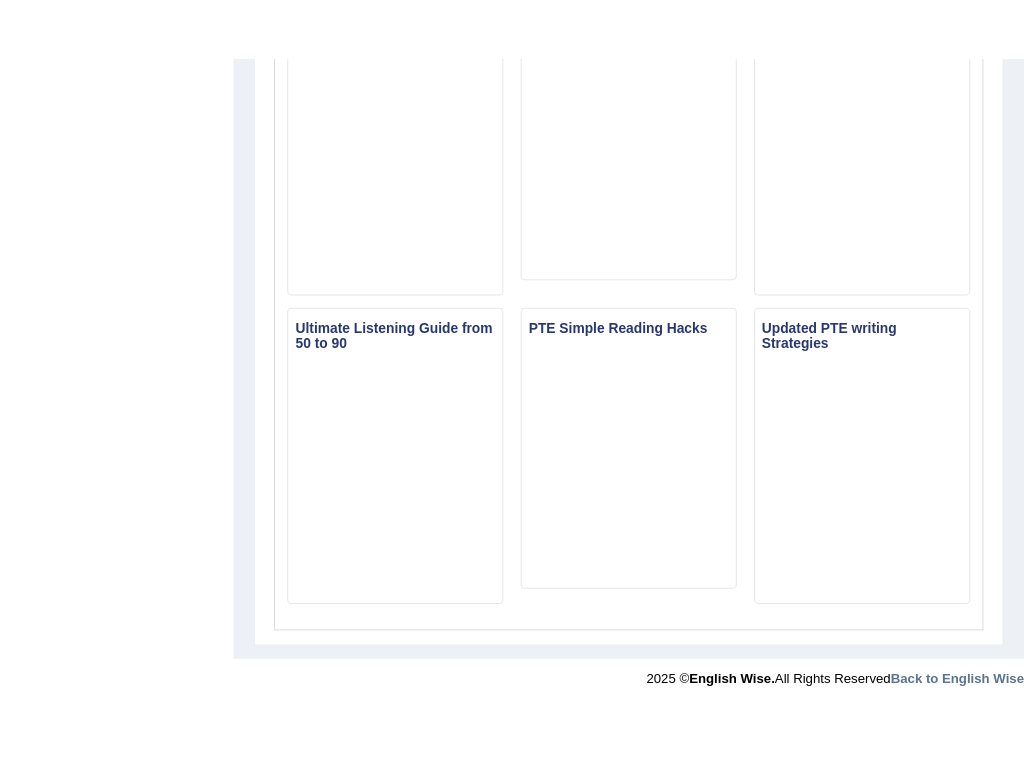 scroll, scrollTop: 0, scrollLeft: 0, axis: both 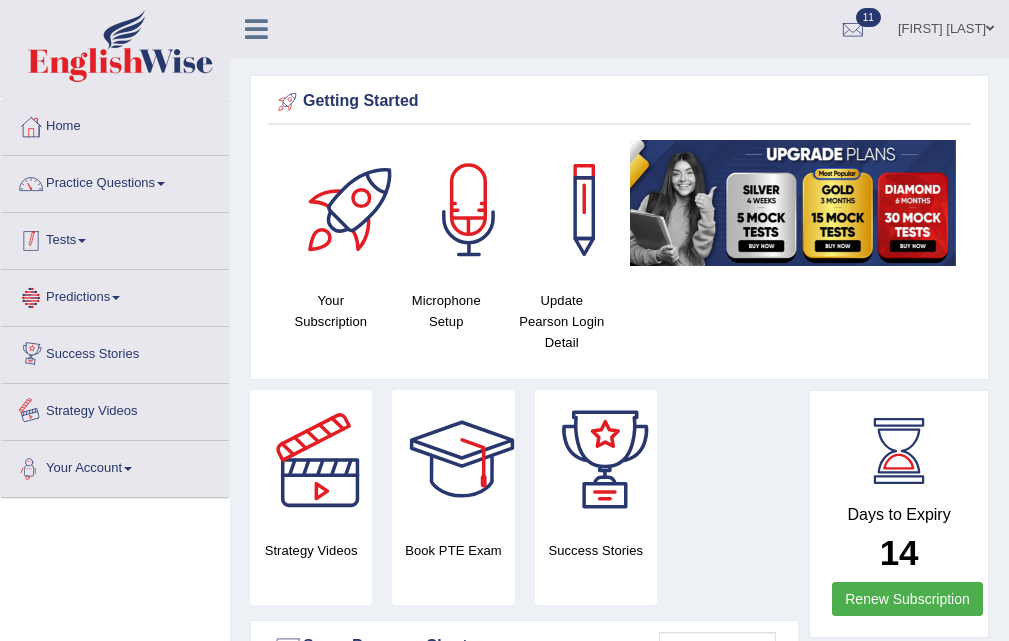 click on "Tests" at bounding box center (115, 238) 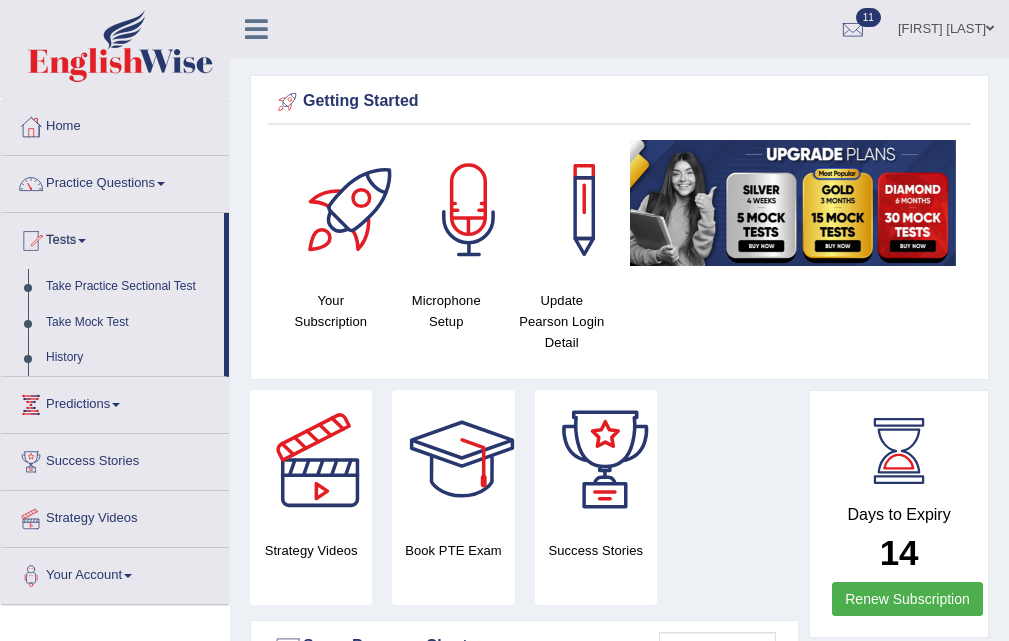 click on "Take Mock Test" at bounding box center (130, 323) 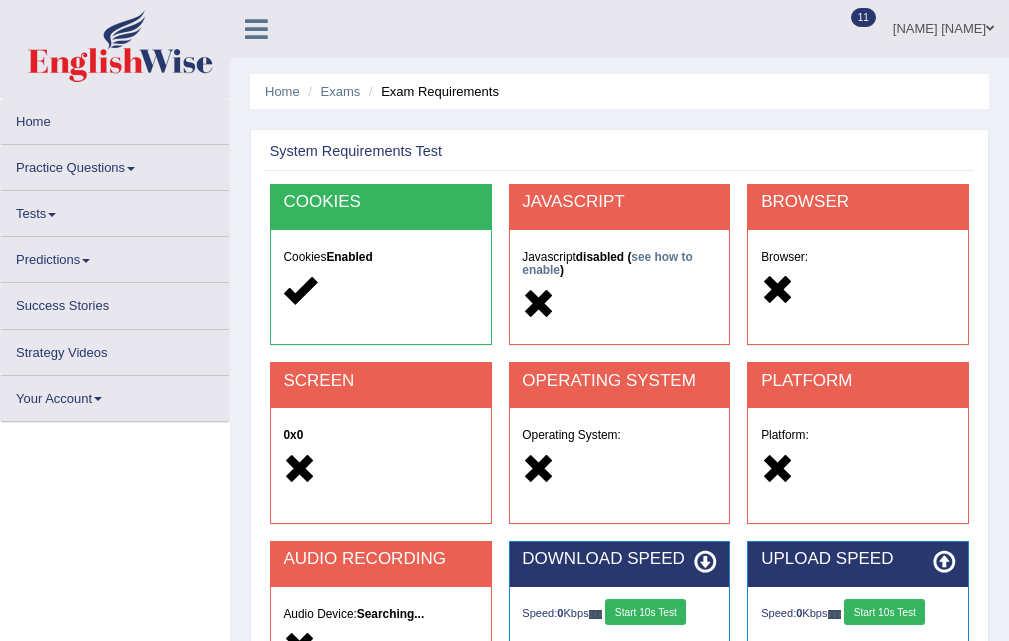 scroll, scrollTop: 0, scrollLeft: 0, axis: both 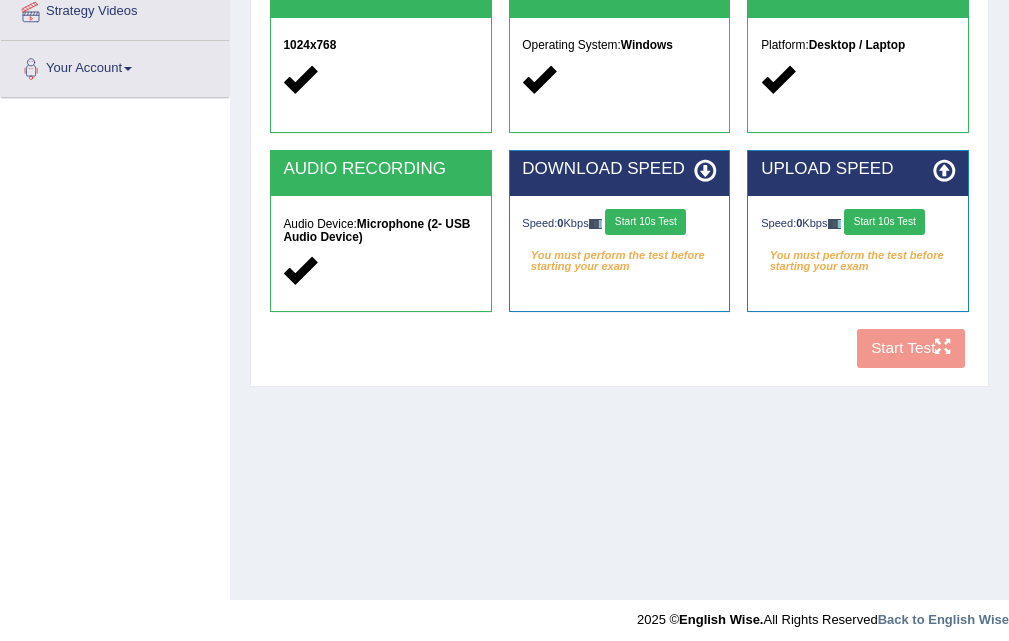 click on "Speed:  0  Kbps    Start 10s Test" at bounding box center (858, 224) 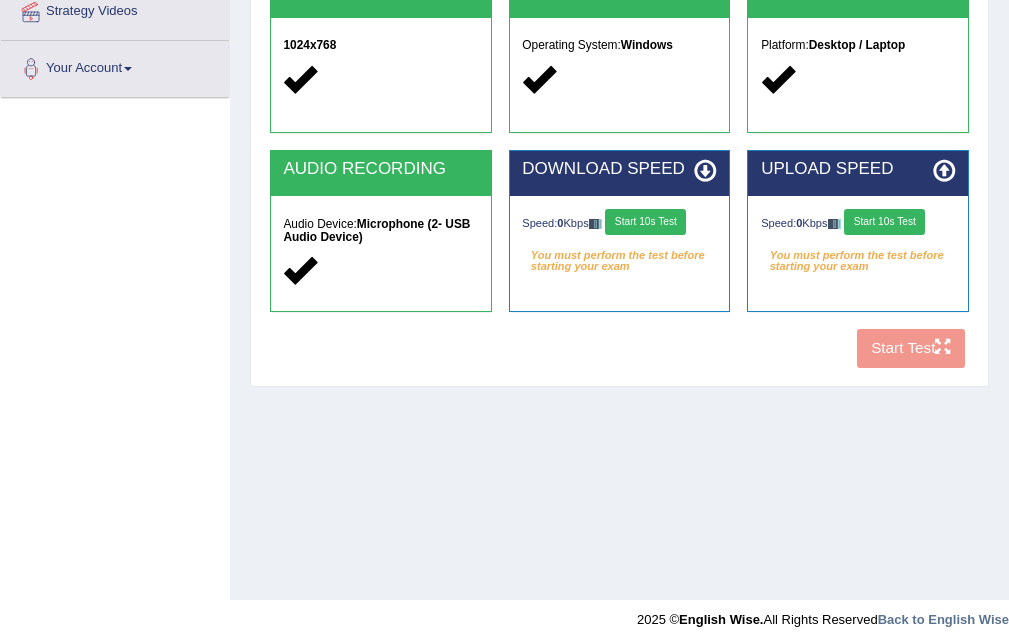 click on "Start 10s Test" at bounding box center [884, 222] 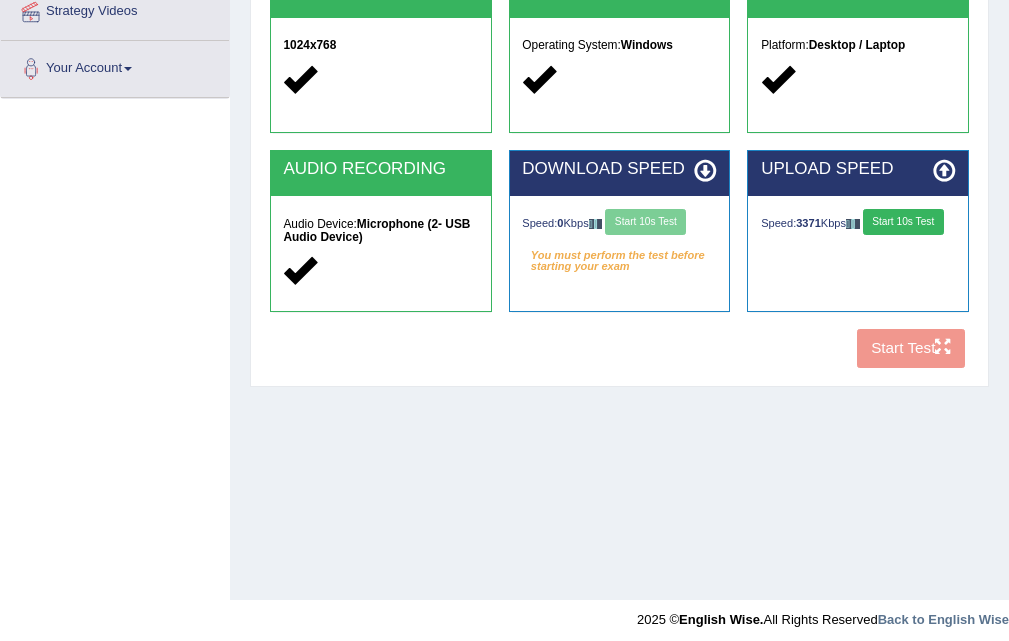 click on "Speed:  0  Kbps    Start 10s Test" at bounding box center (619, 224) 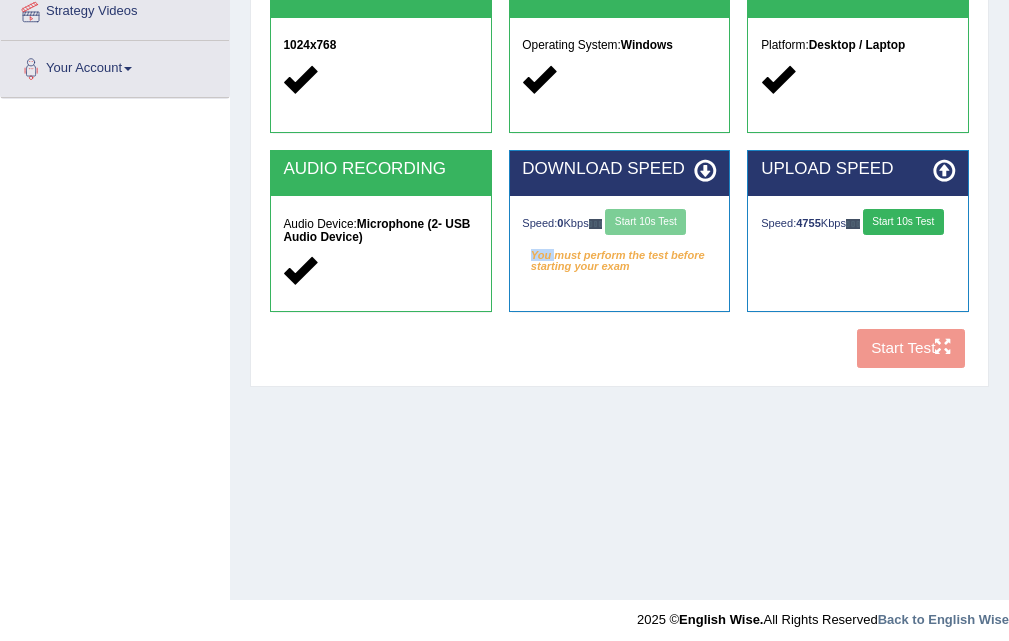 click on "Speed:  0  Kbps    Start 10s Test" at bounding box center [619, 224] 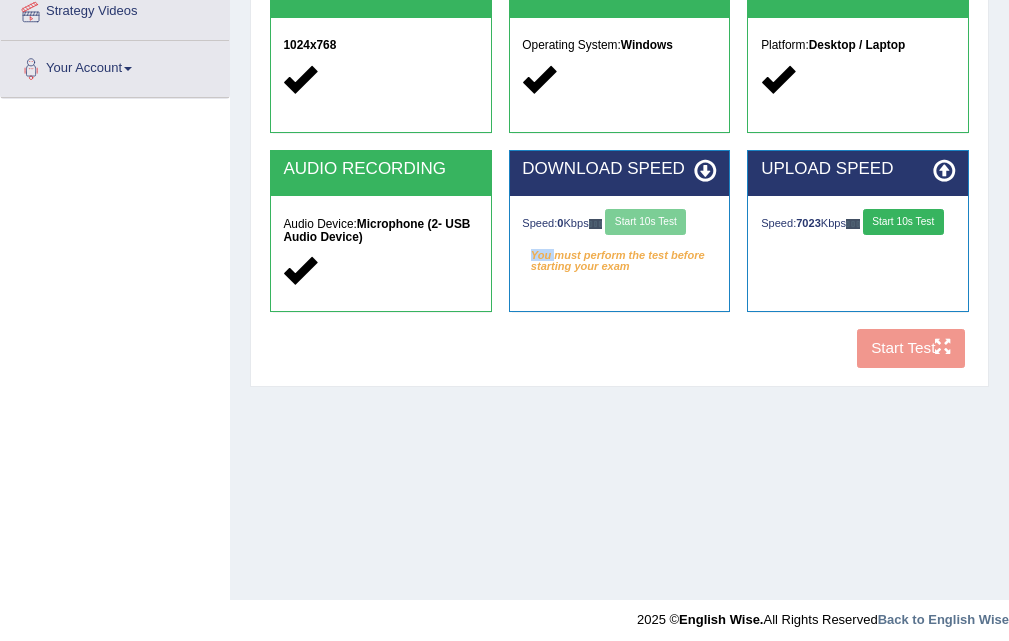 click on "Start 10s Test" at bounding box center [903, 222] 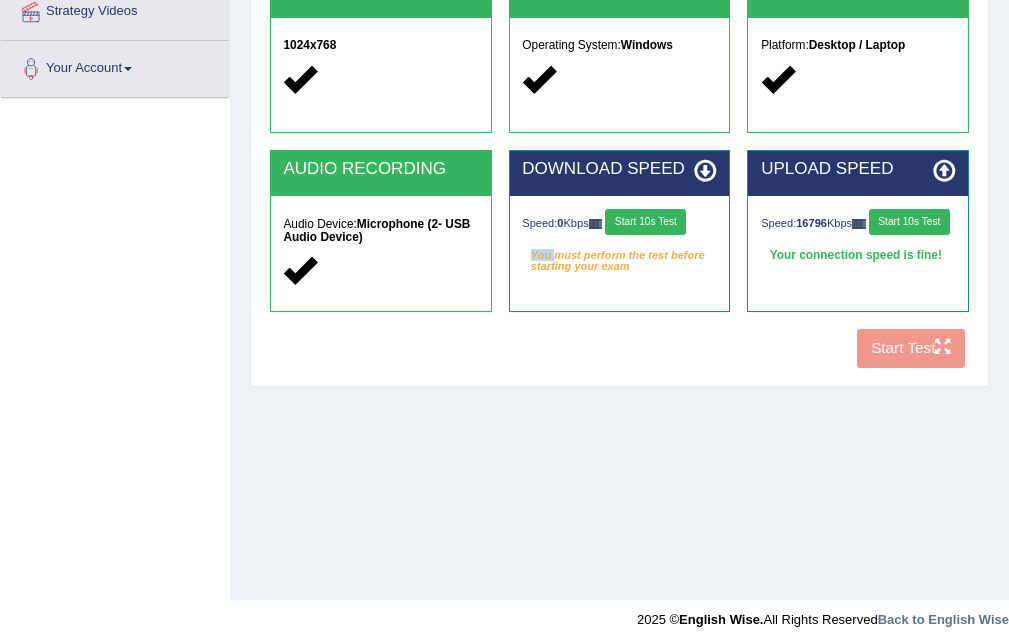 click on "Start 10s Test" at bounding box center [645, 222] 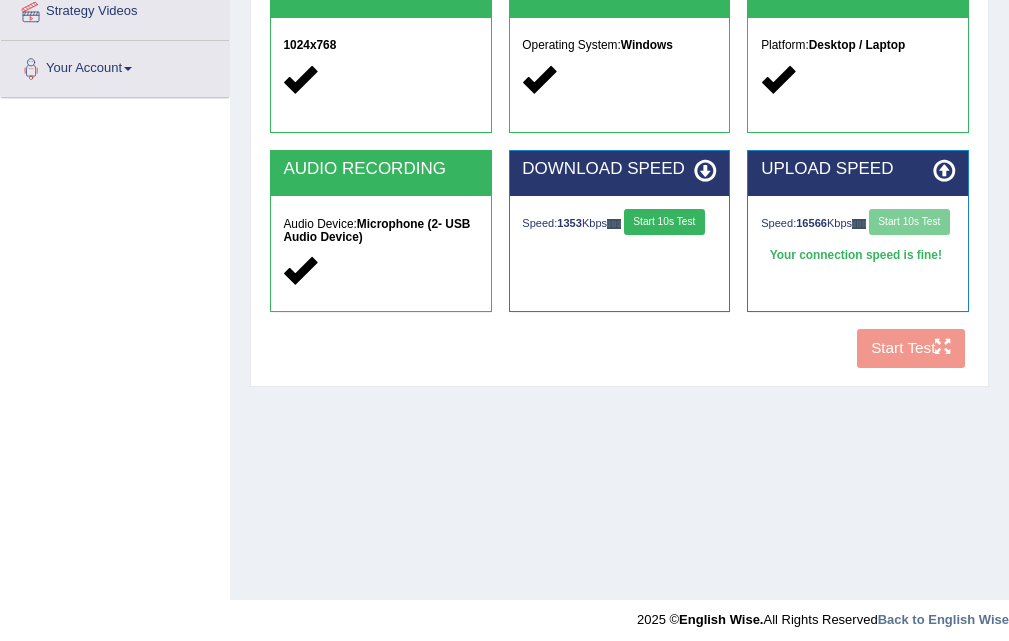 click on "Speed:  [NUMBER]  Kbps    Start 10s Test" at bounding box center (858, 224) 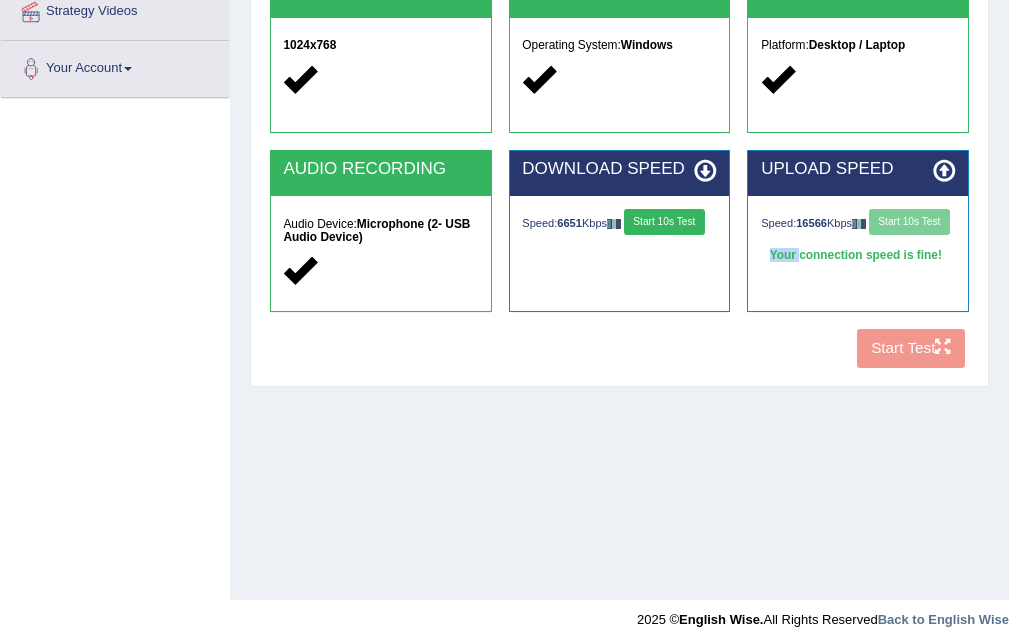 click on "Speed:  [NUMBER]  Kbps    Start 10s Test" at bounding box center (858, 224) 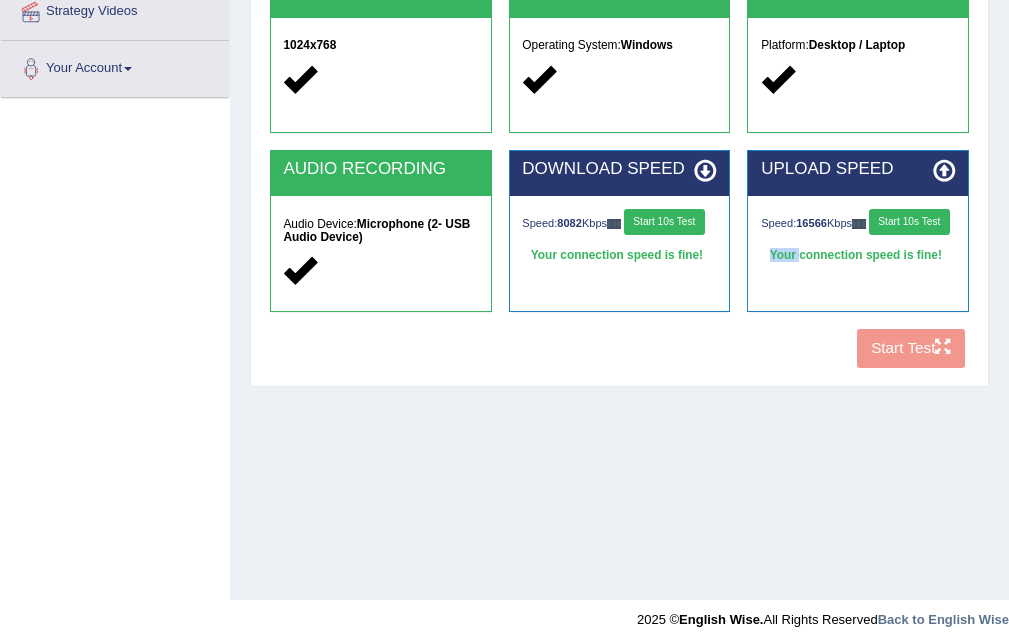 click on "Start 10s Test" at bounding box center (909, 222) 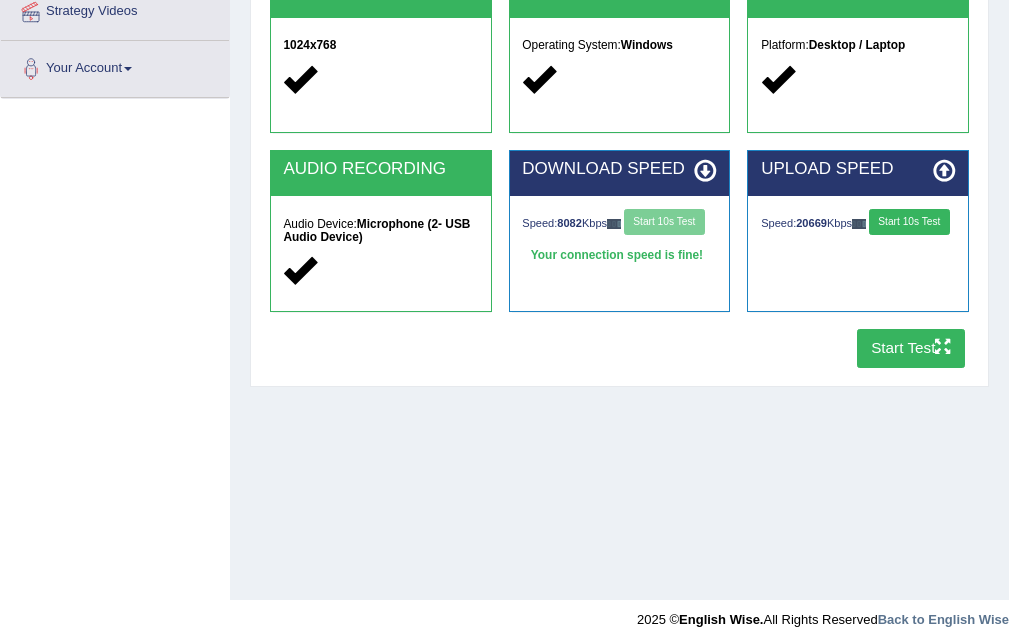 click on "Start Test" at bounding box center [911, 348] 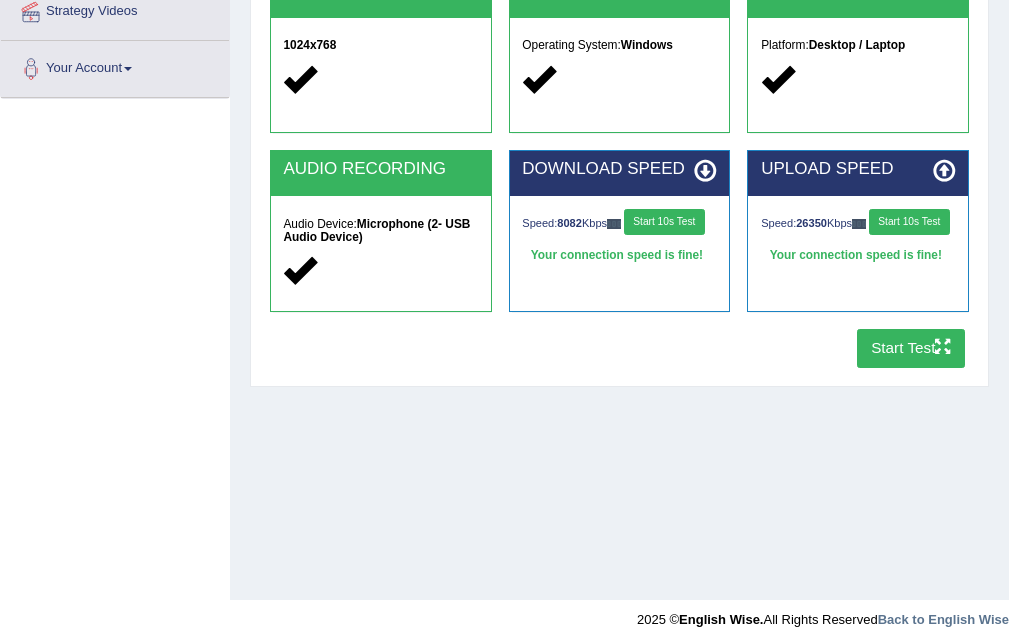 click on "Start Test" at bounding box center [911, 348] 